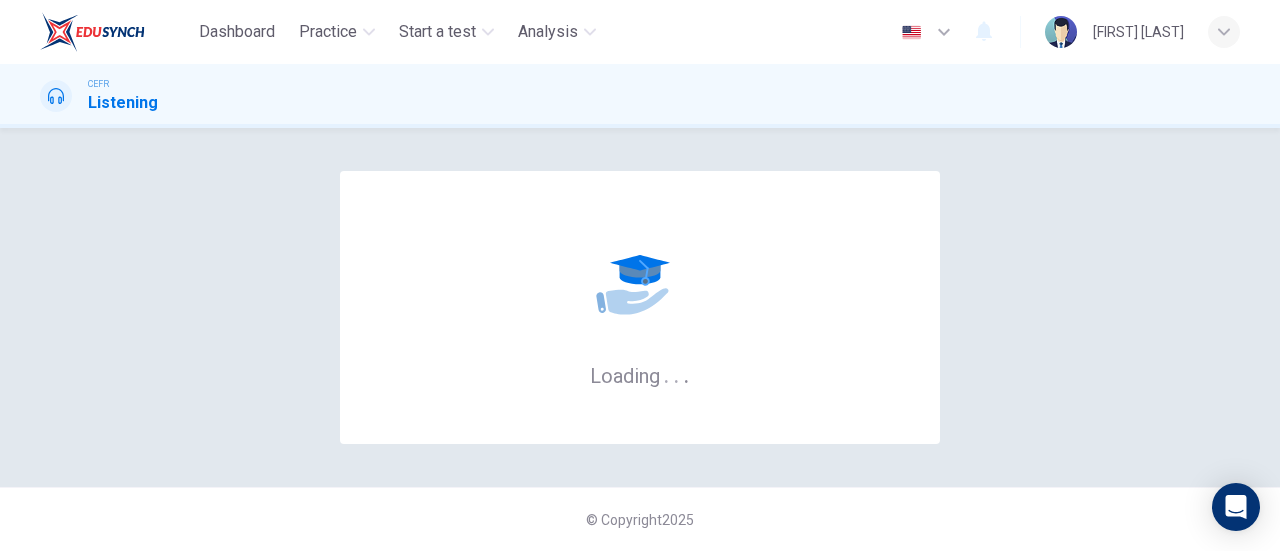 scroll, scrollTop: 0, scrollLeft: 0, axis: both 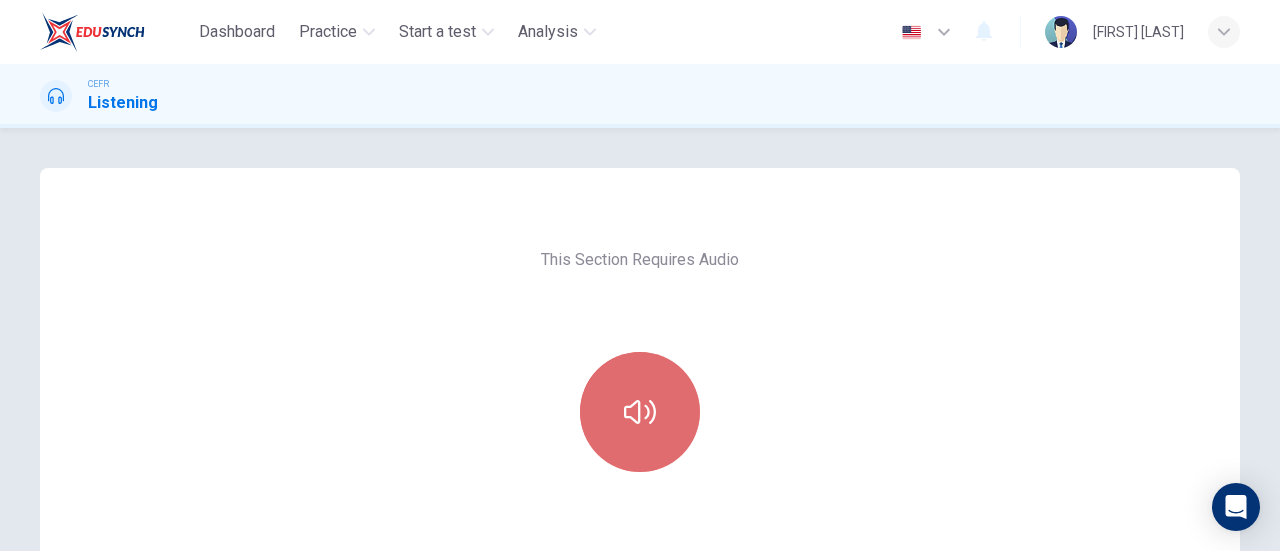 click at bounding box center [640, 412] 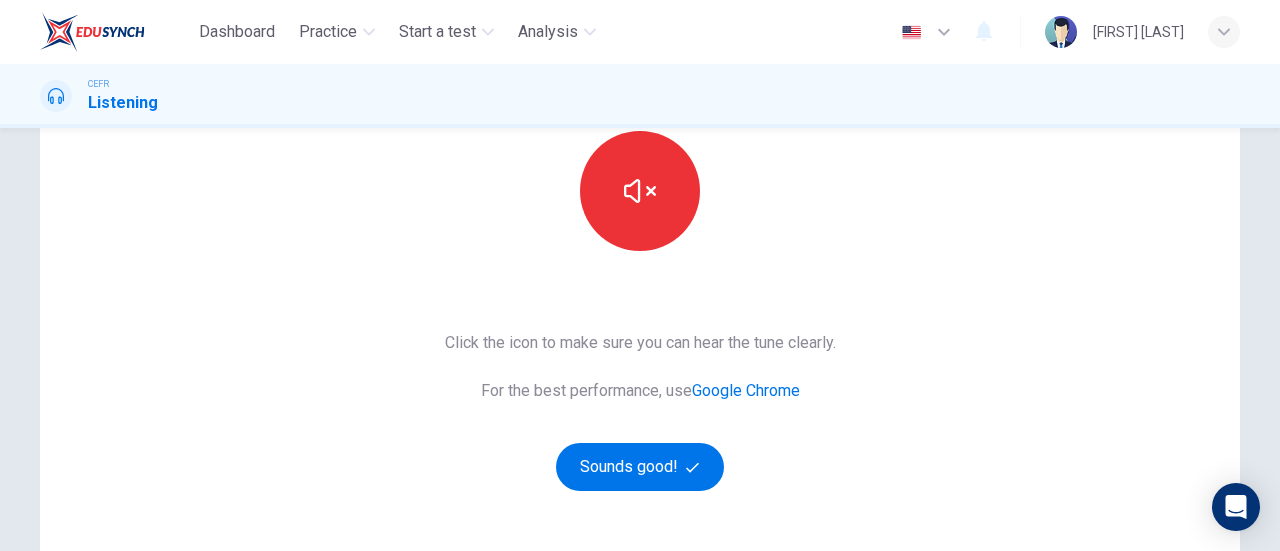 scroll, scrollTop: 243, scrollLeft: 0, axis: vertical 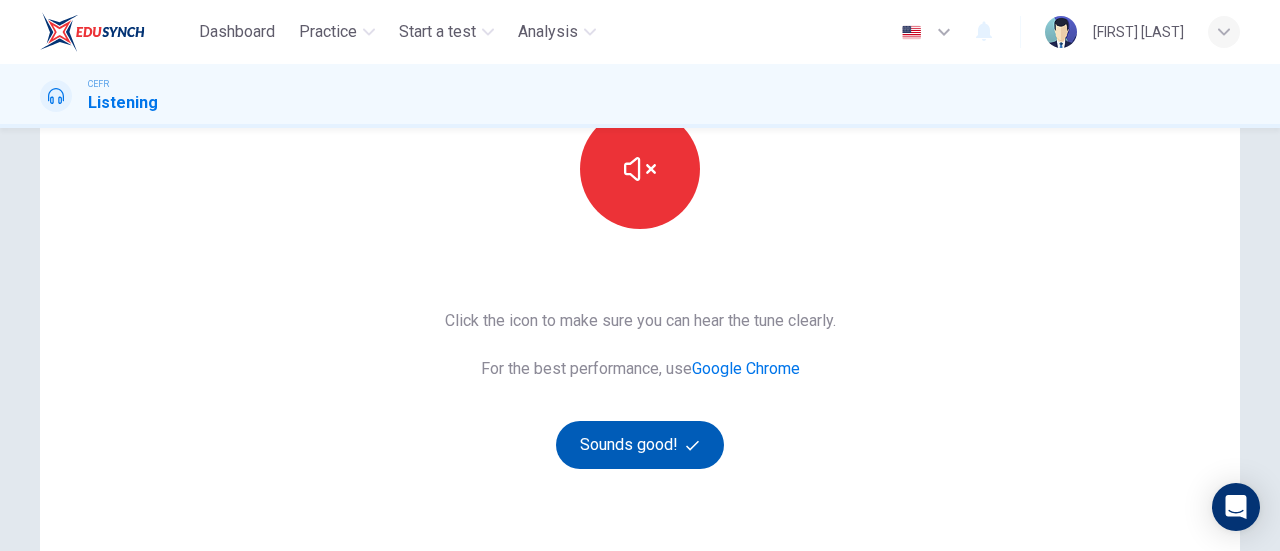 click on "Sounds good!" at bounding box center [640, 445] 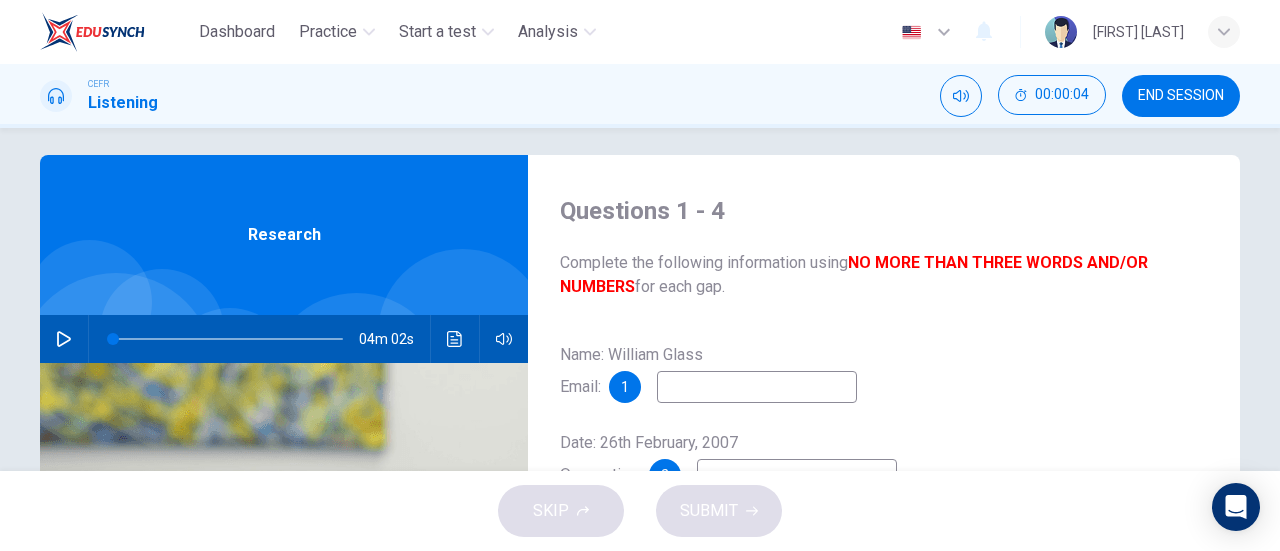 scroll, scrollTop: 13, scrollLeft: 0, axis: vertical 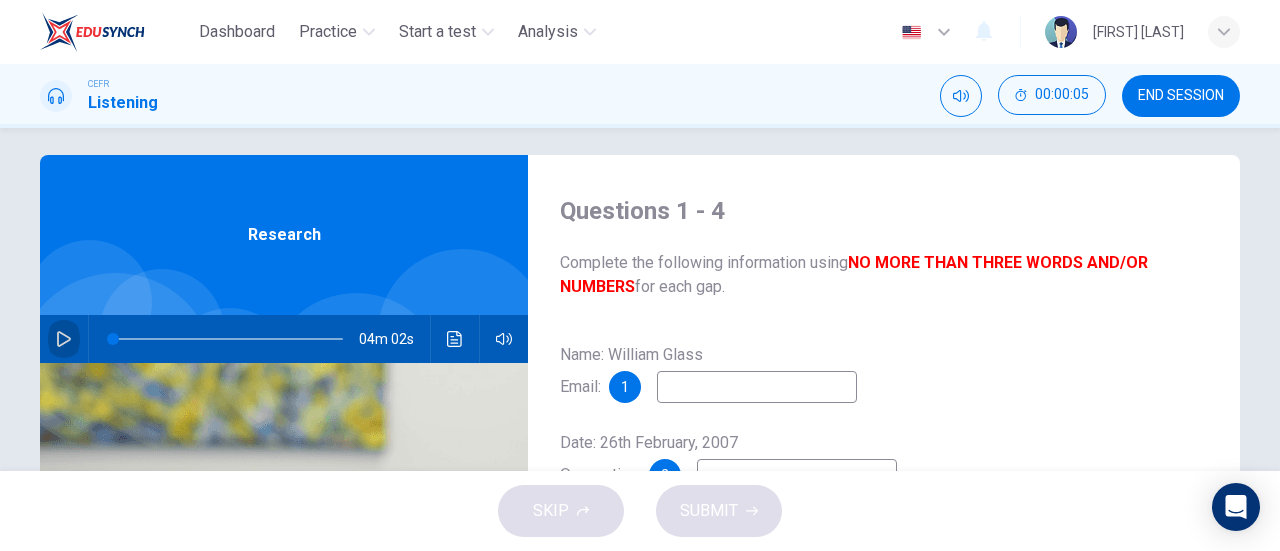 click at bounding box center [64, 339] 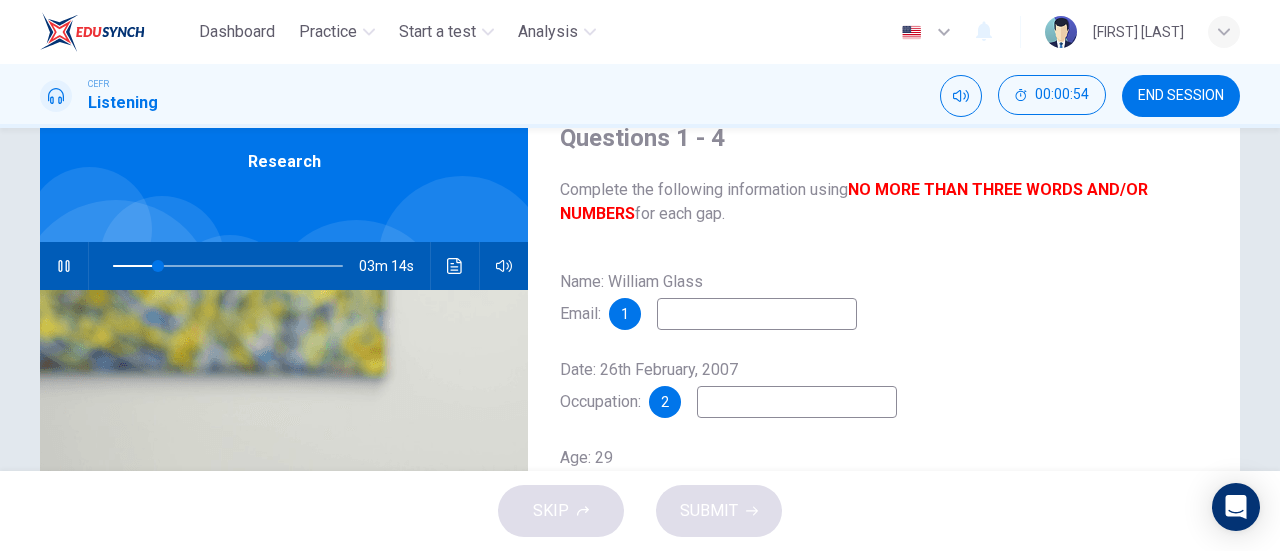 scroll, scrollTop: 82, scrollLeft: 0, axis: vertical 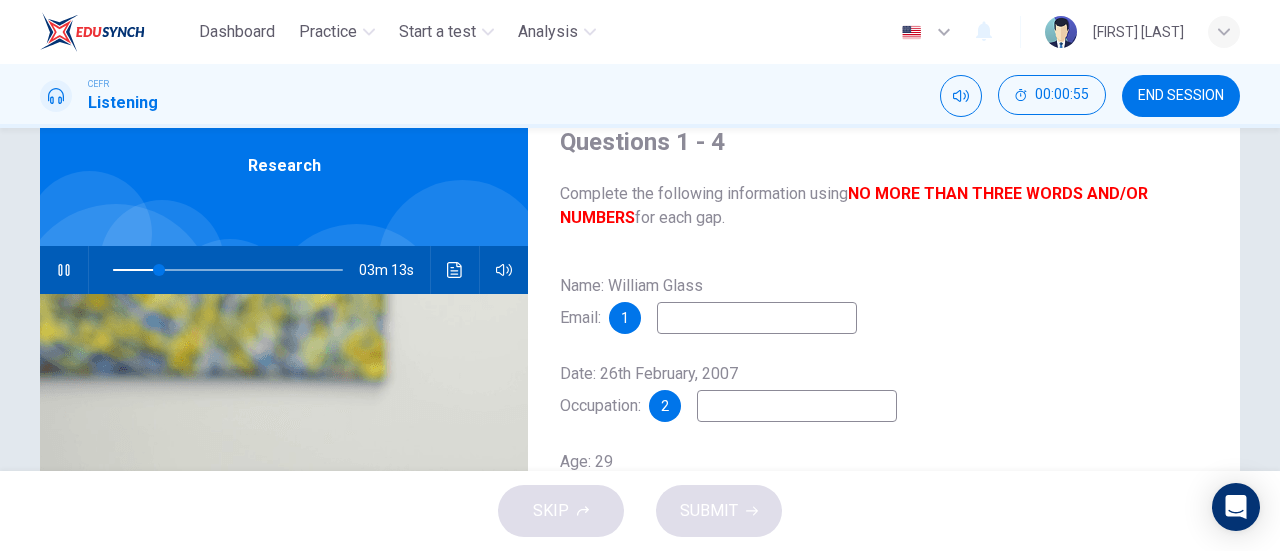click at bounding box center (757, 318) 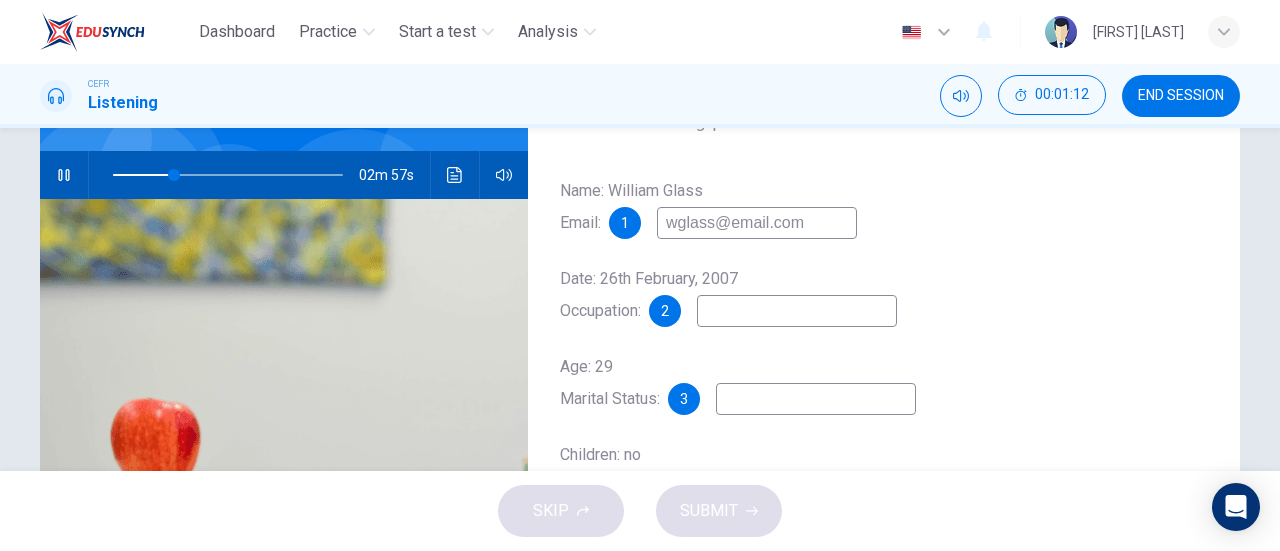 scroll, scrollTop: 178, scrollLeft: 0, axis: vertical 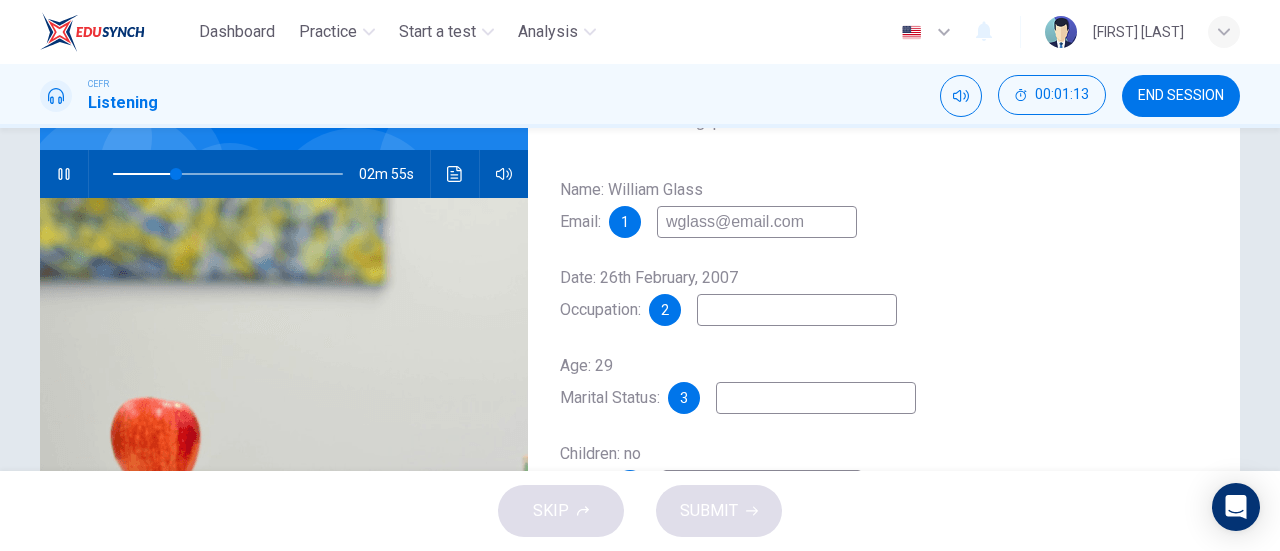 type on "wglass@email.com" 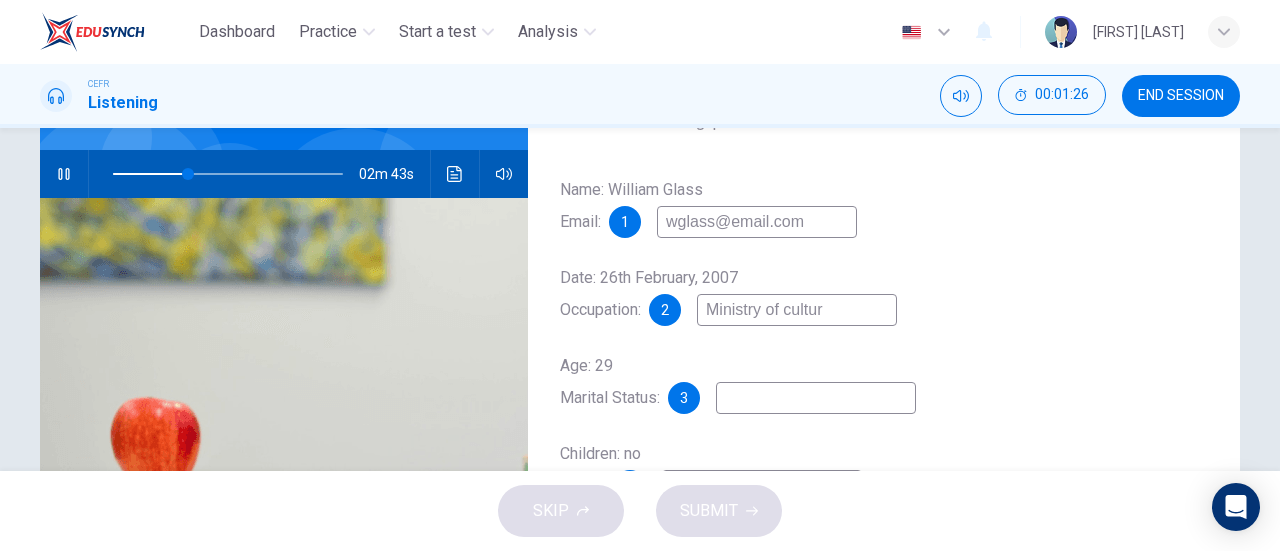 type on "Ministry of cultur" 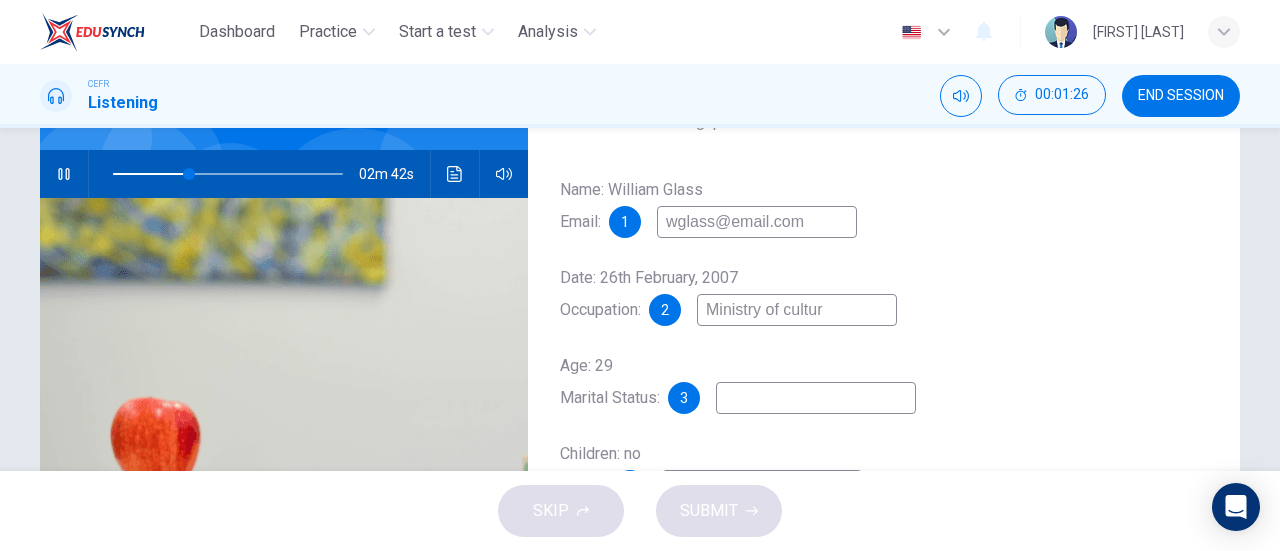 click at bounding box center (757, 222) 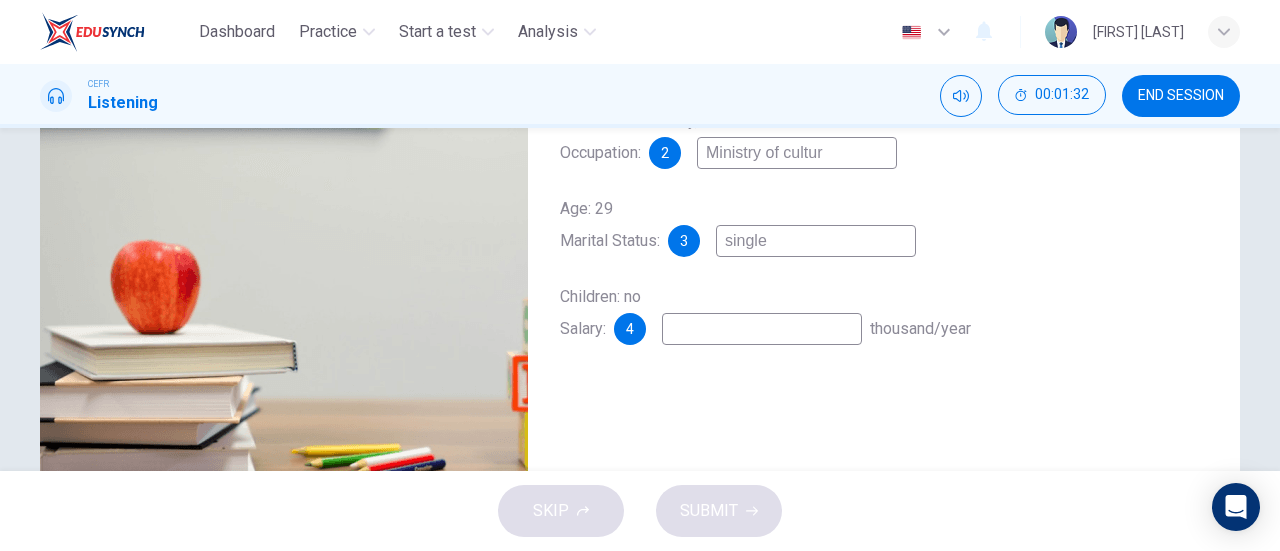 scroll, scrollTop: 360, scrollLeft: 0, axis: vertical 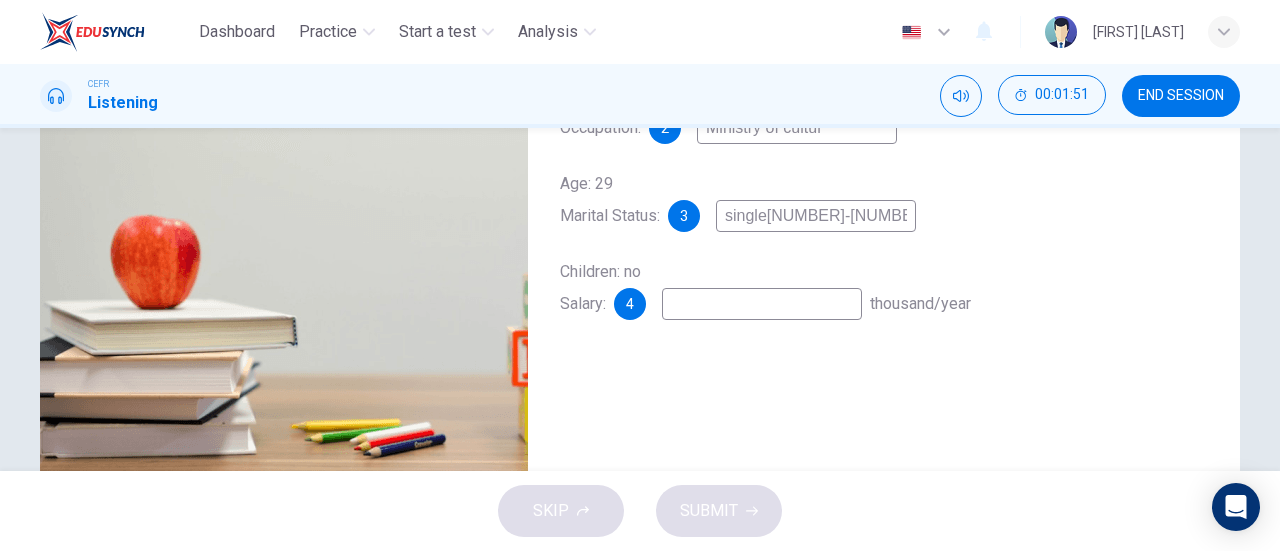 drag, startPoint x: 821, startPoint y: 221, endPoint x: 768, endPoint y: 222, distance: 53.009434 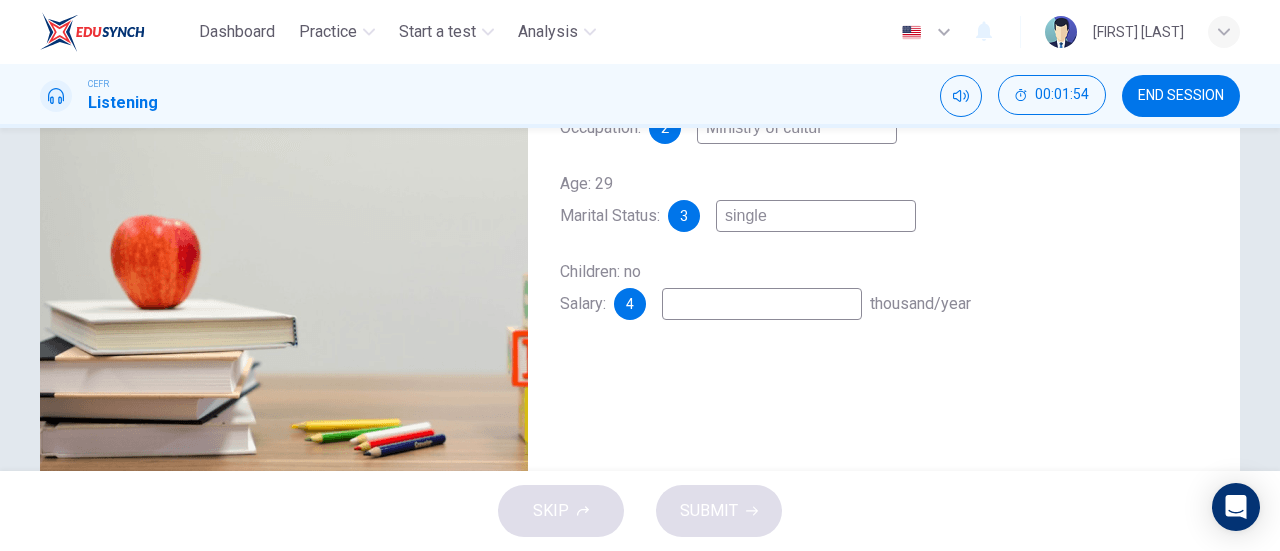 type on "single" 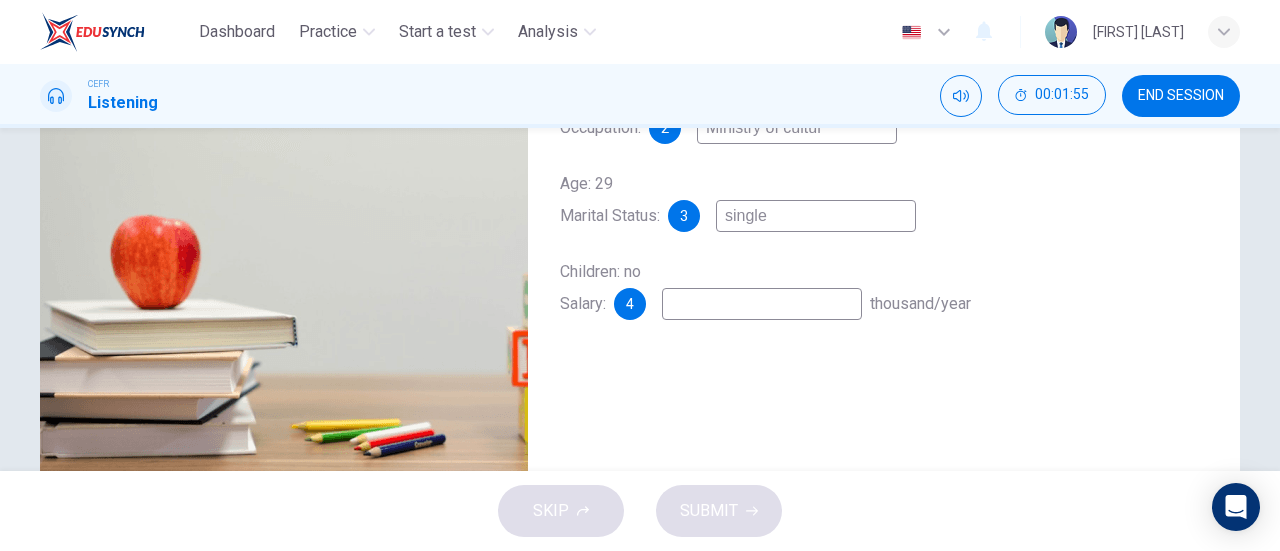 click at bounding box center [757, 40] 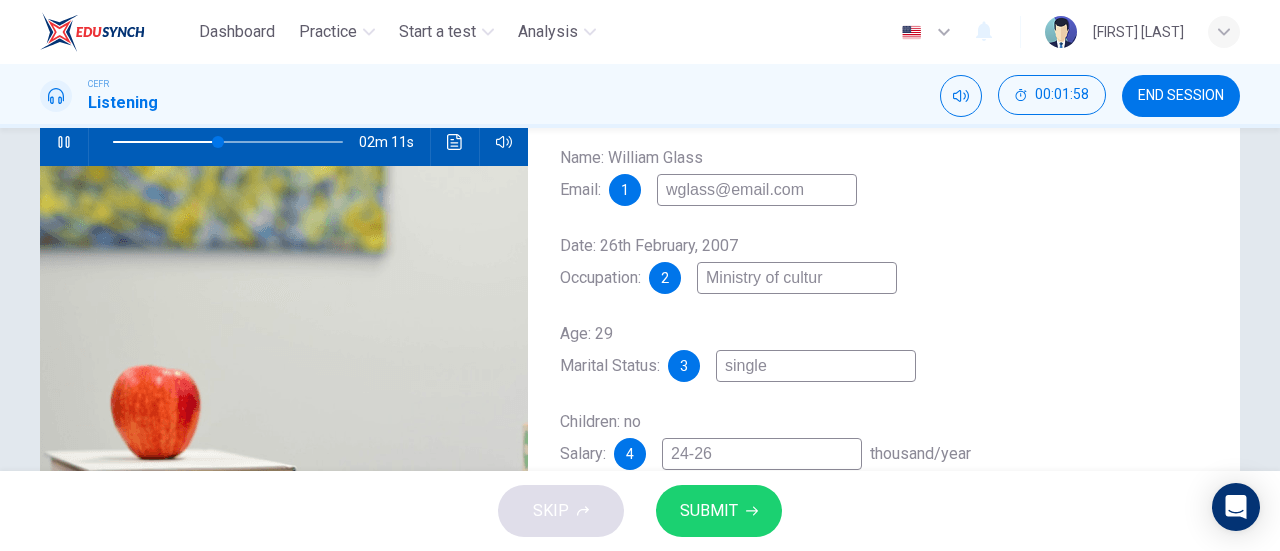 scroll, scrollTop: 208, scrollLeft: 0, axis: vertical 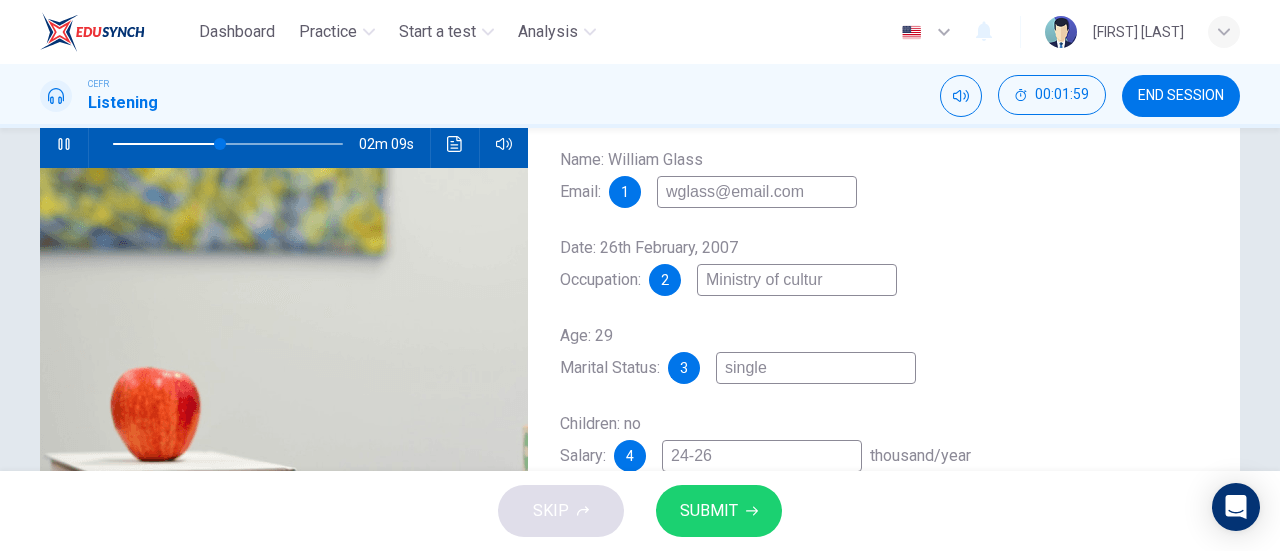 type on "24-26" 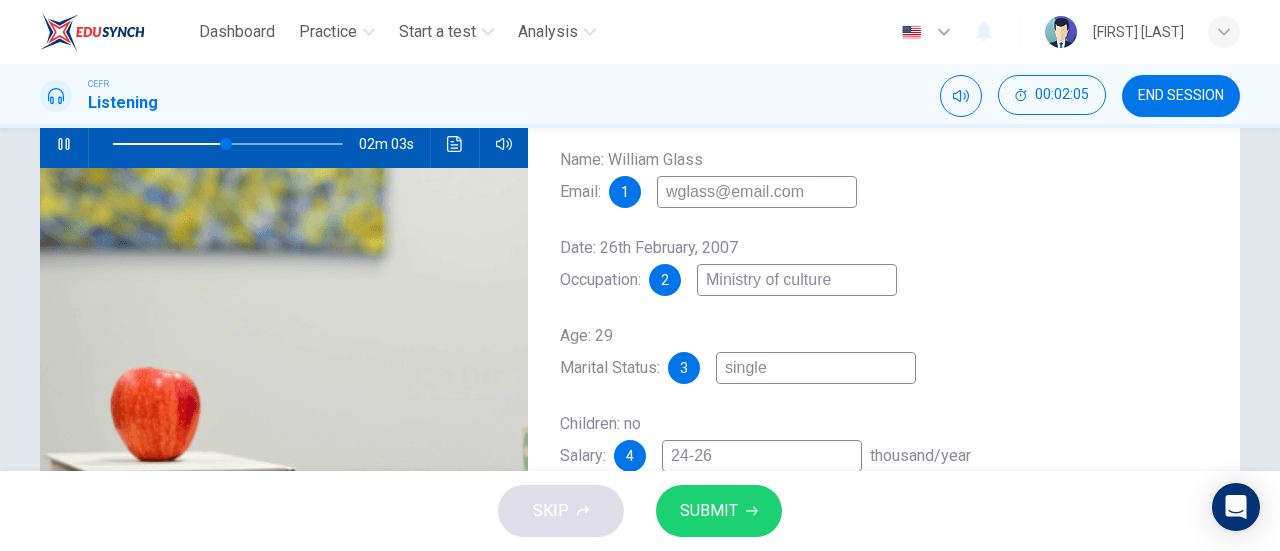 type on "Ministry of culture" 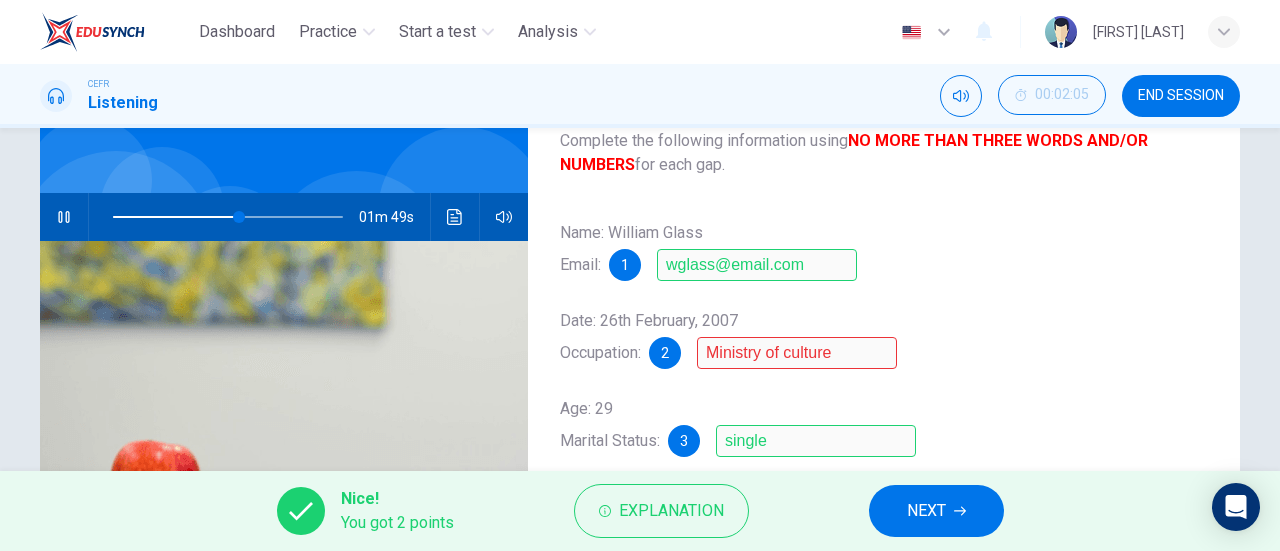 scroll, scrollTop: 270, scrollLeft: 0, axis: vertical 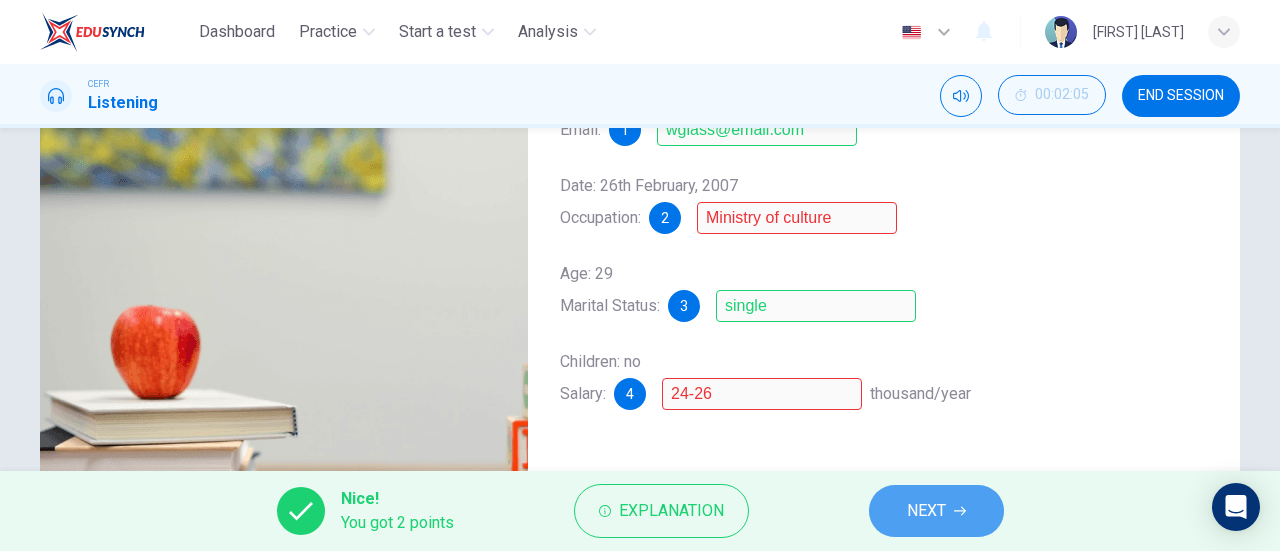 click on "NEXT" at bounding box center (926, 511) 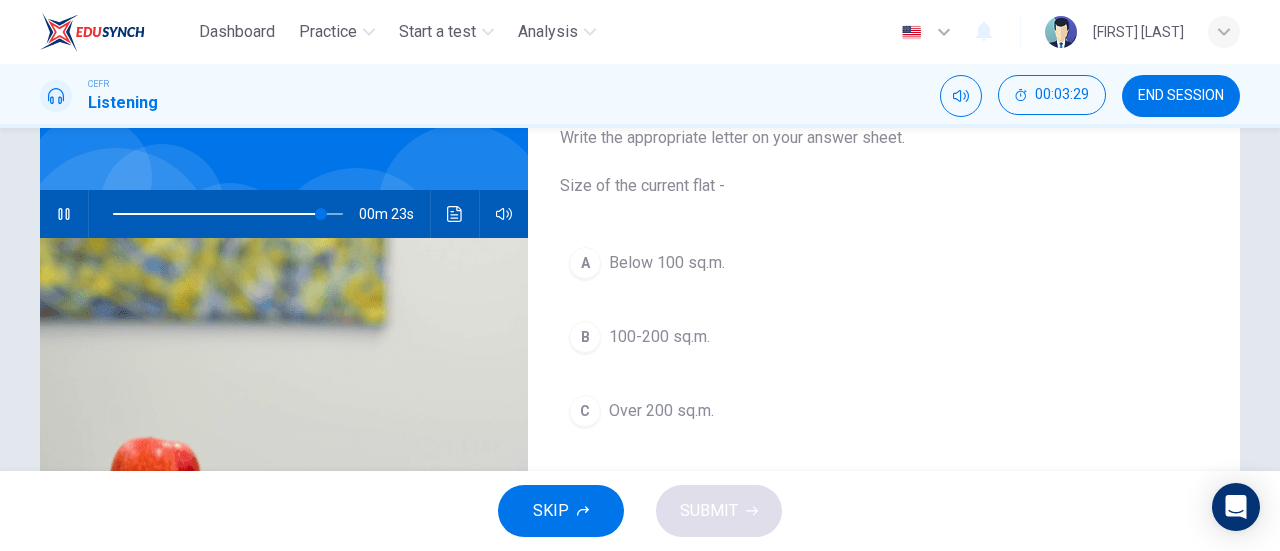 scroll, scrollTop: 135, scrollLeft: 0, axis: vertical 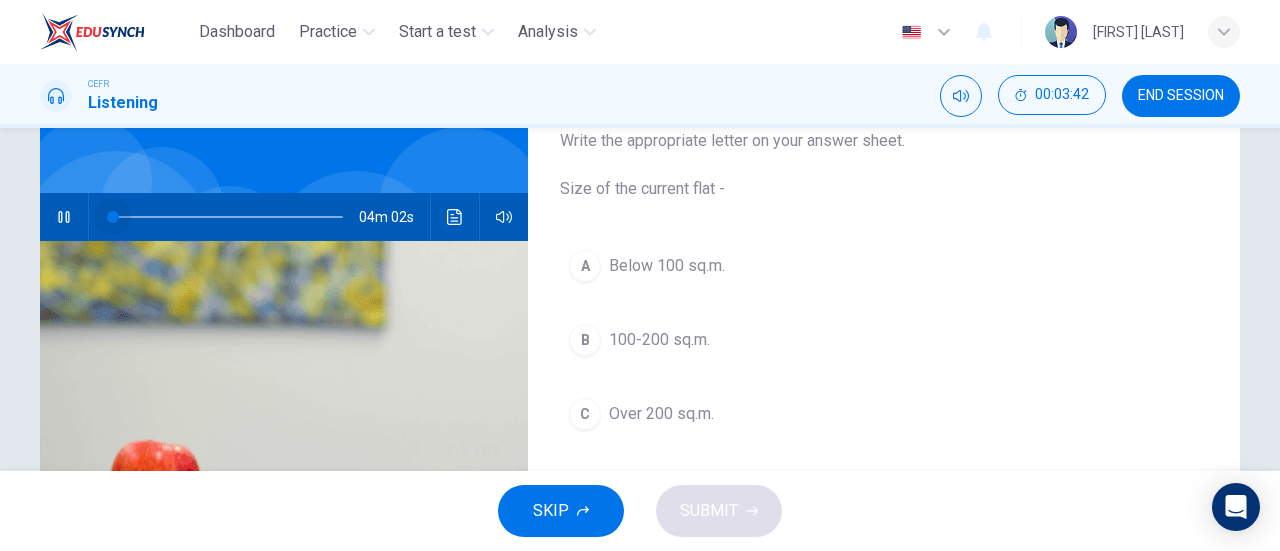 drag, startPoint x: 320, startPoint y: 209, endPoint x: 54, endPoint y: 208, distance: 266.0019 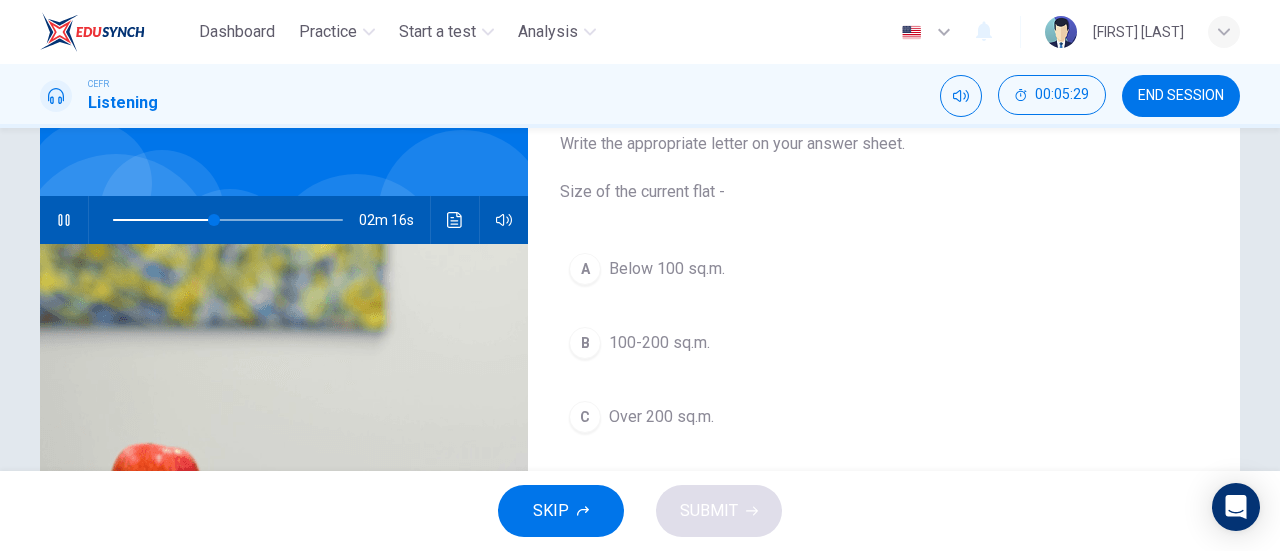 scroll, scrollTop: 133, scrollLeft: 0, axis: vertical 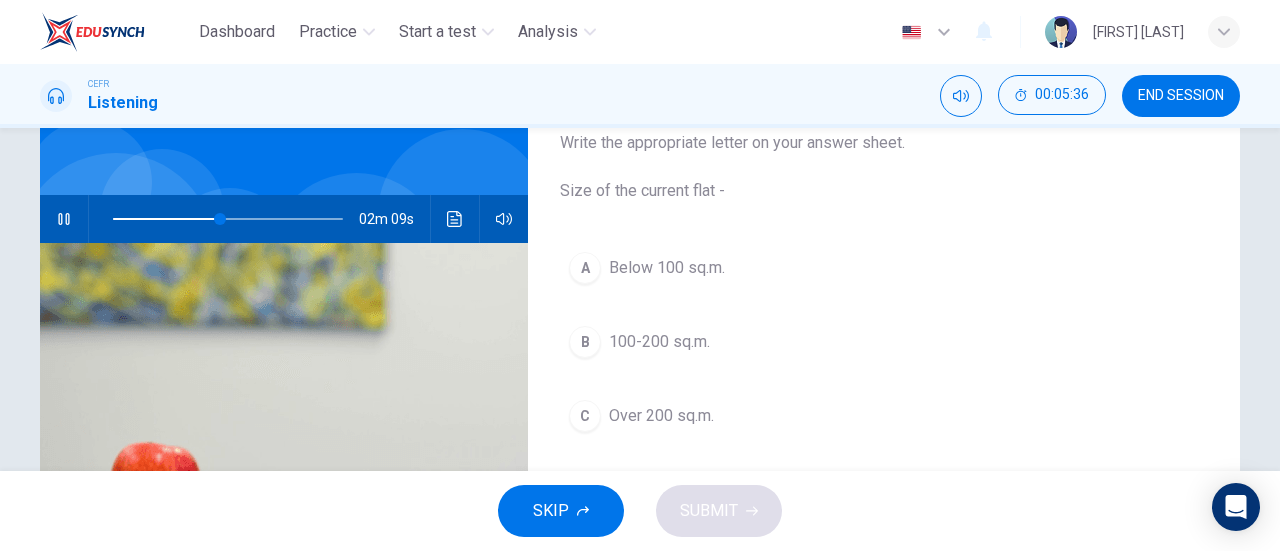 click on "A Below 100 sq.m. B 100-200 sq.m. C Over 200 sq.m." at bounding box center (884, 362) 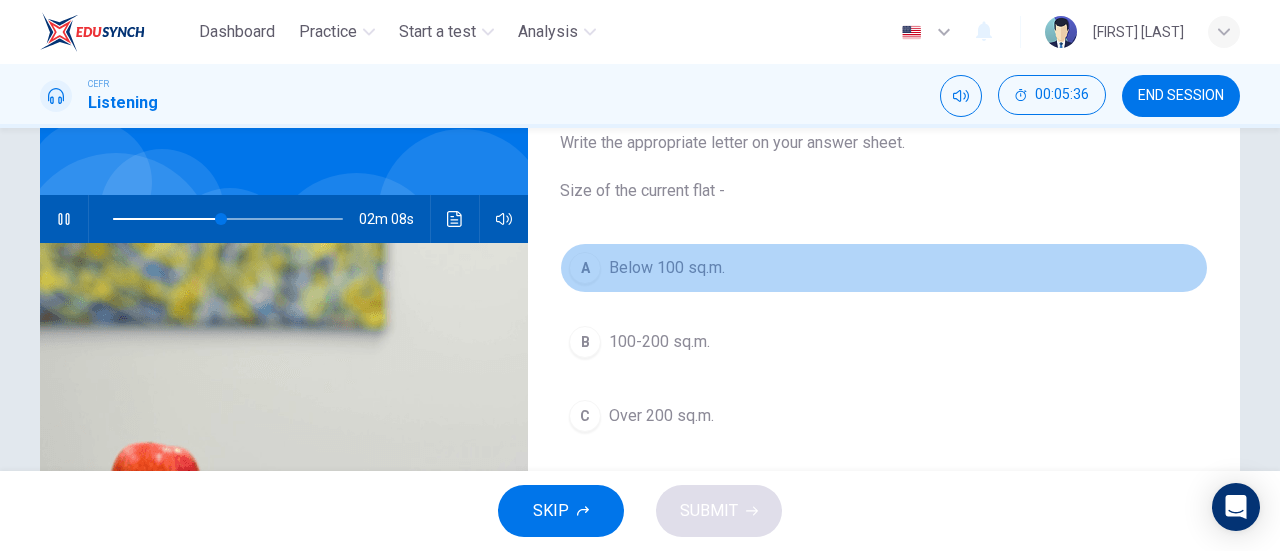 click on "A Below 100 sq.m." at bounding box center (884, 268) 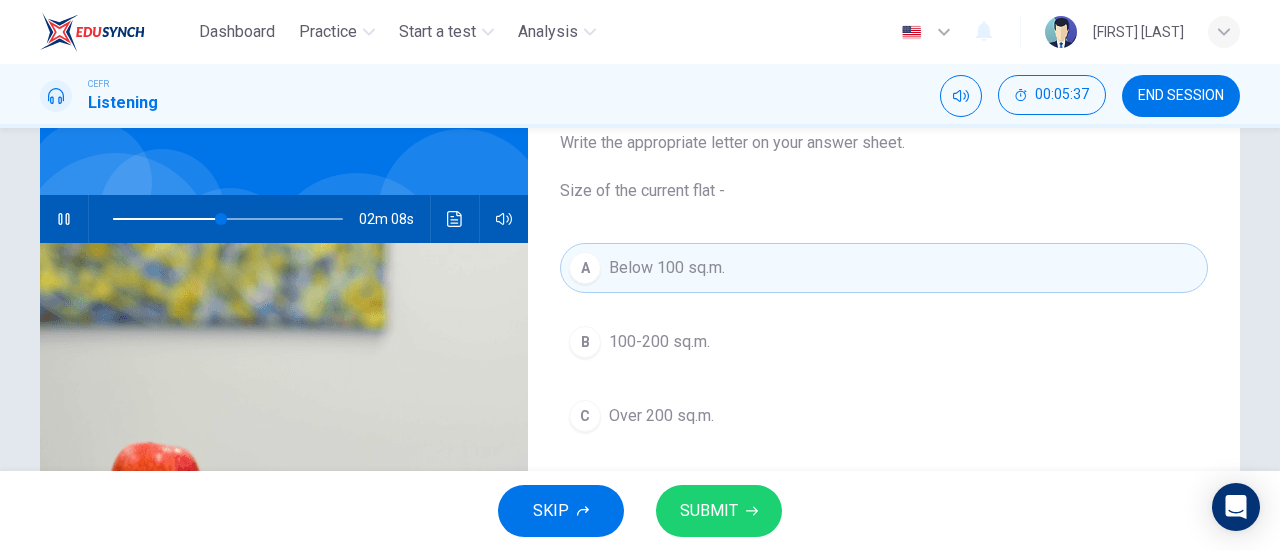 click on "SUBMIT" at bounding box center (719, 511) 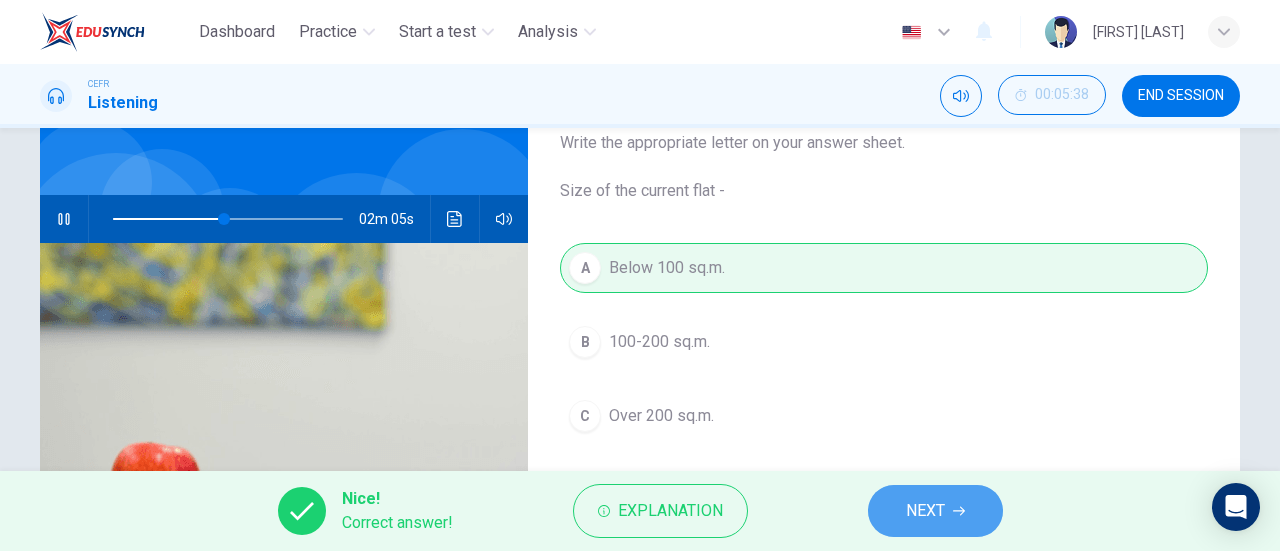 click on "NEXT" at bounding box center (925, 511) 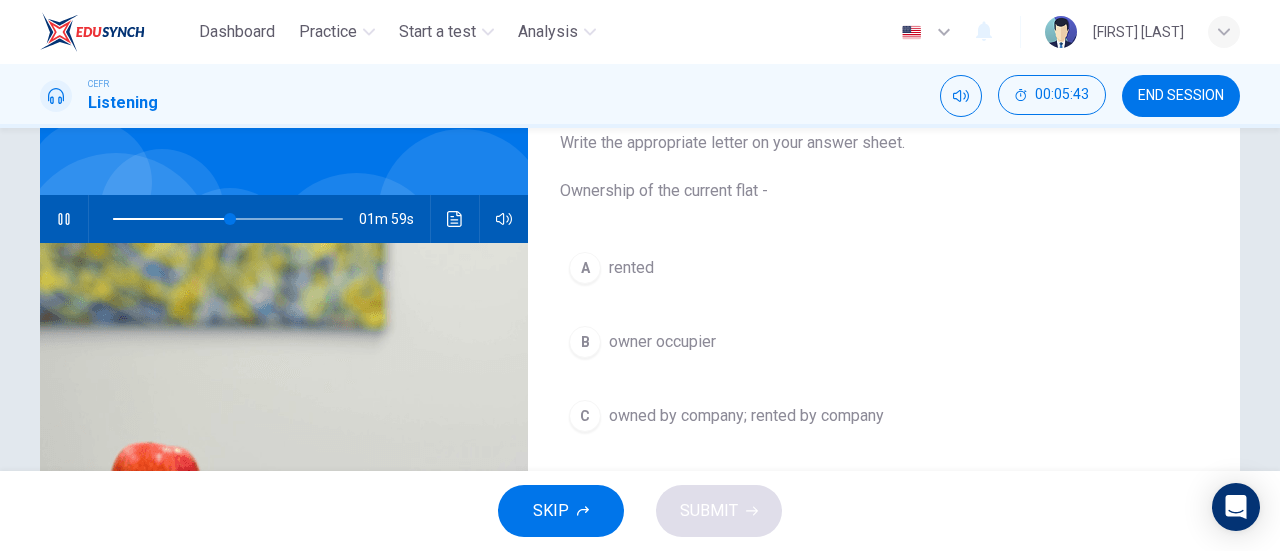 click on "rented" at bounding box center (631, 268) 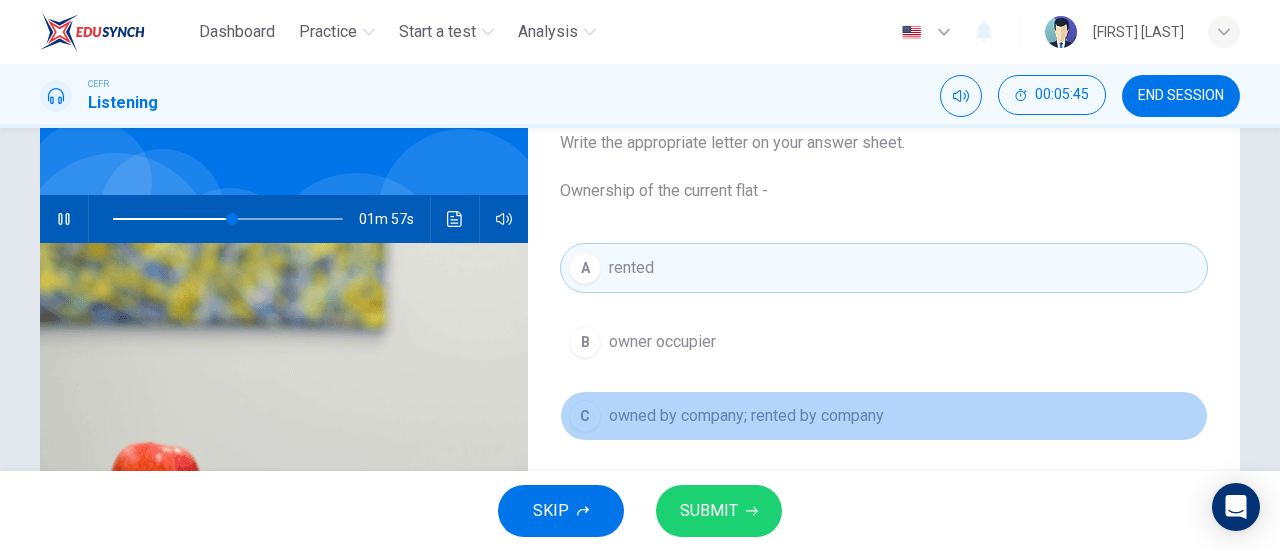 drag, startPoint x: 735, startPoint y: 411, endPoint x: 713, endPoint y: 447, distance: 42.190044 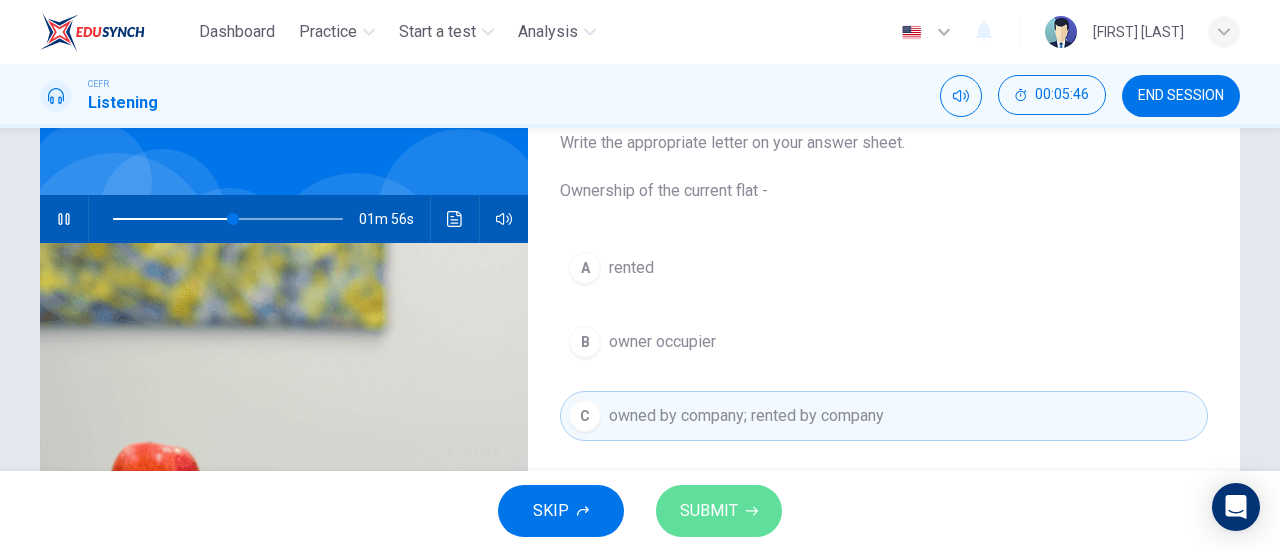 click on "SUBMIT" at bounding box center [709, 511] 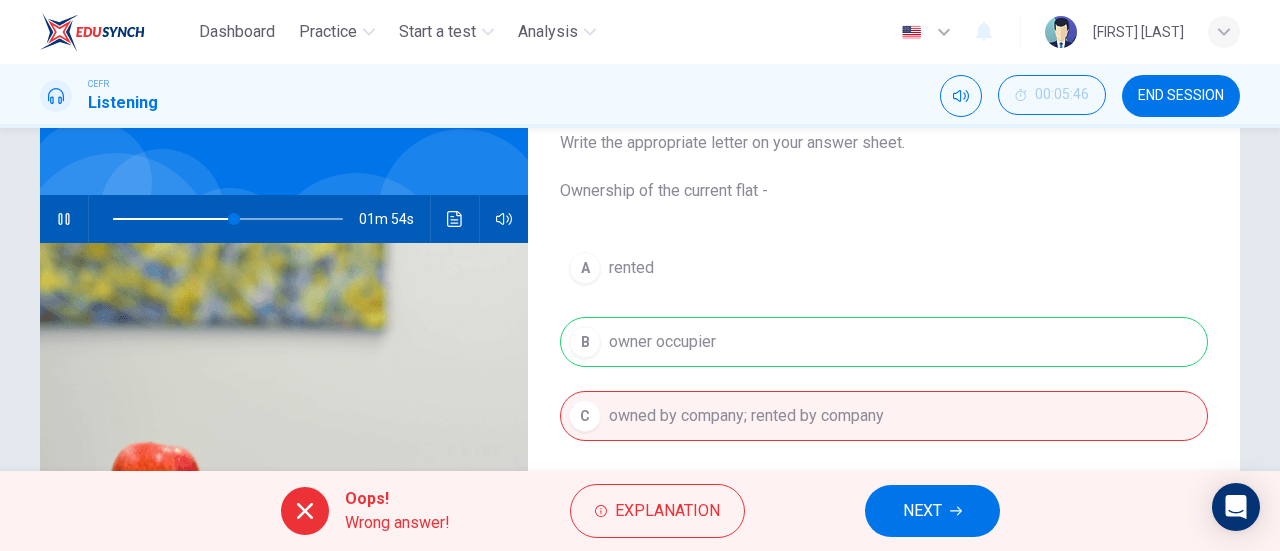 click on "NEXT" at bounding box center (922, 511) 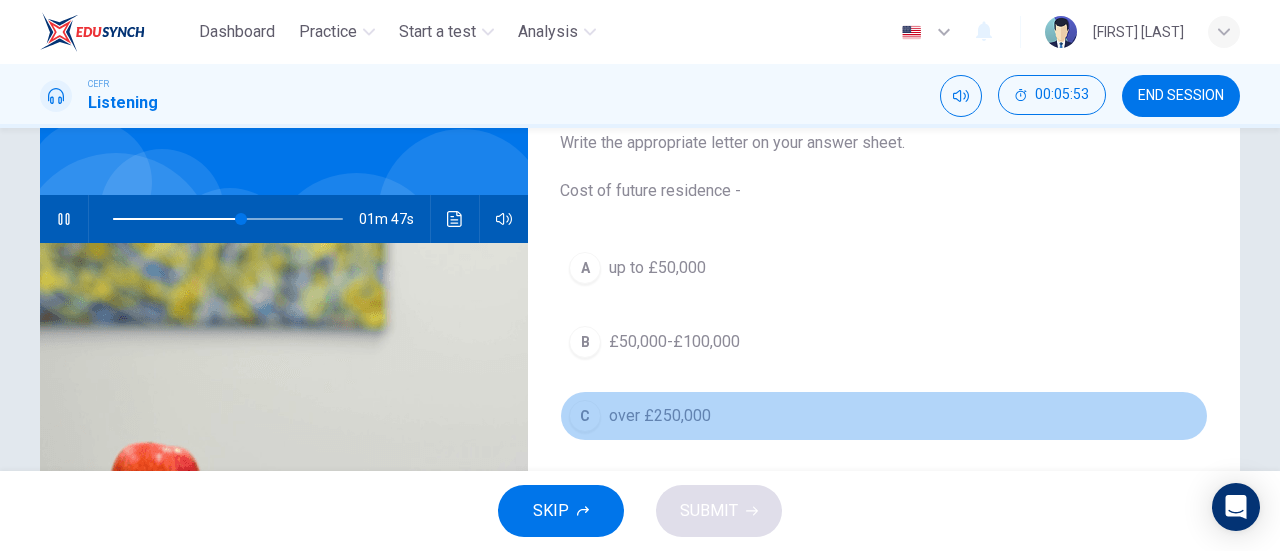 click on "over £250,000" at bounding box center (657, 268) 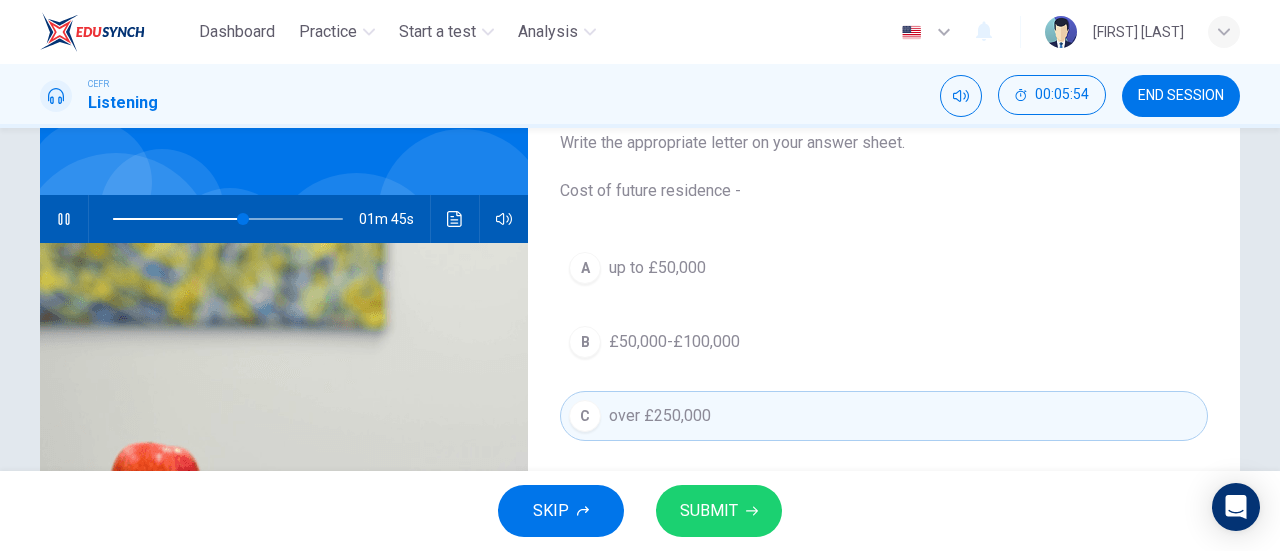 click on "SUBMIT" at bounding box center (719, 511) 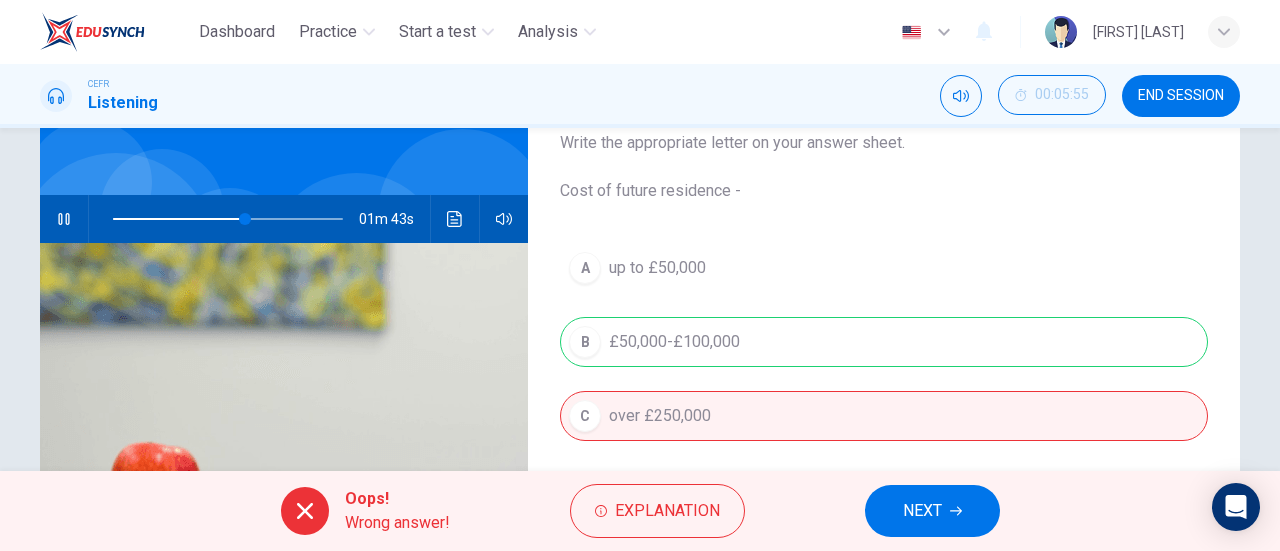 click on "NEXT" at bounding box center [922, 511] 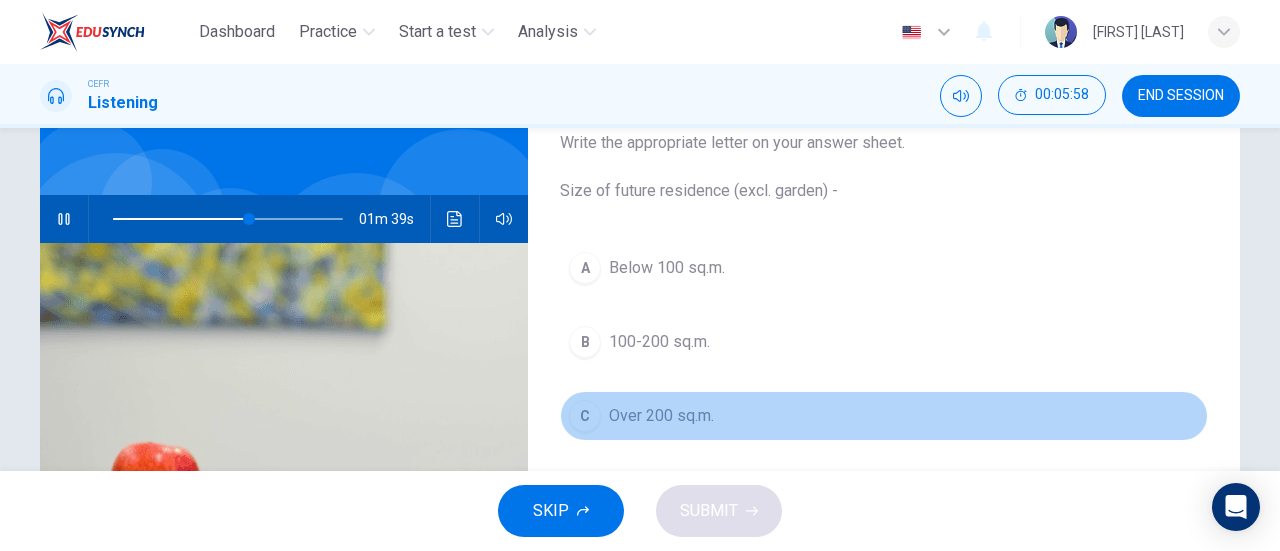 click on "Over 200 sq.m." at bounding box center (667, 268) 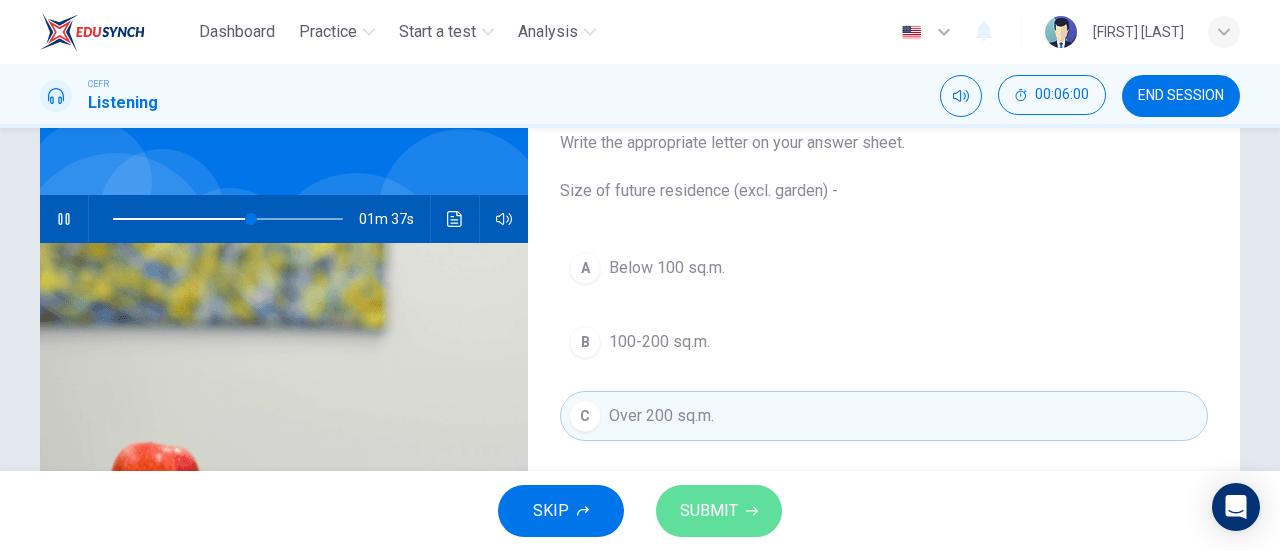 click on "SUBMIT" at bounding box center (719, 511) 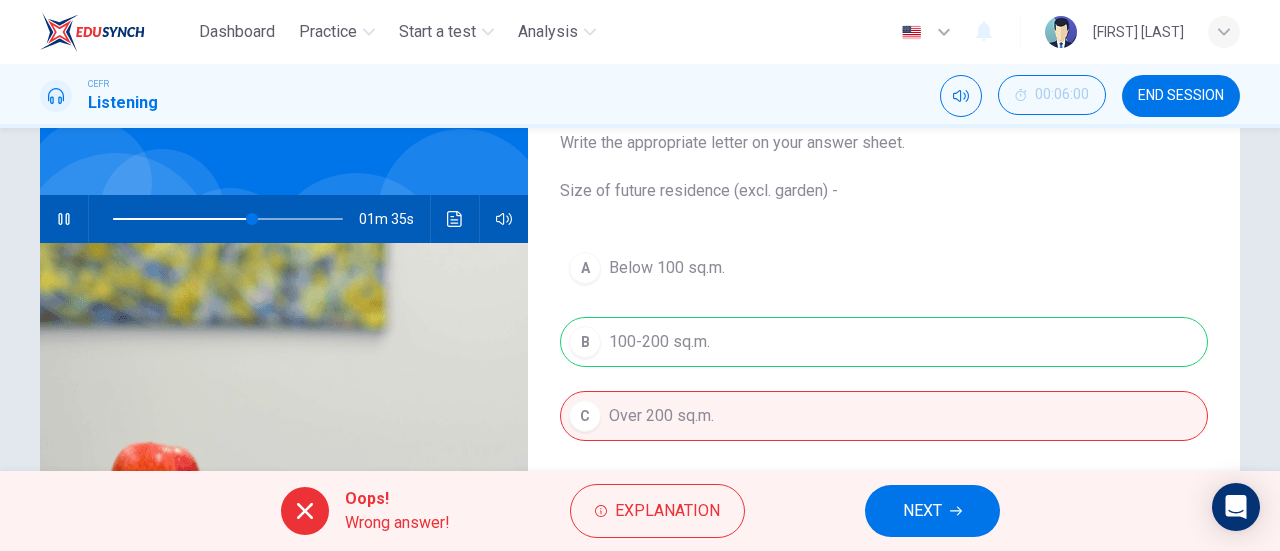 click on "Oops! Wrong answer! Explanation NEXT" at bounding box center (640, 511) 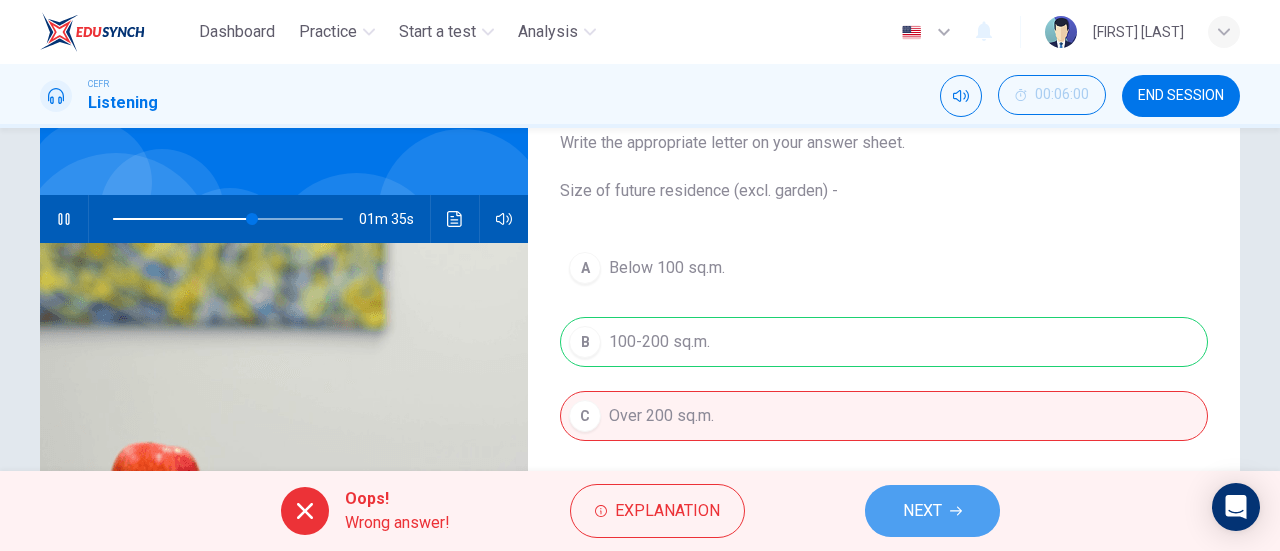 click on "NEXT" at bounding box center (932, 511) 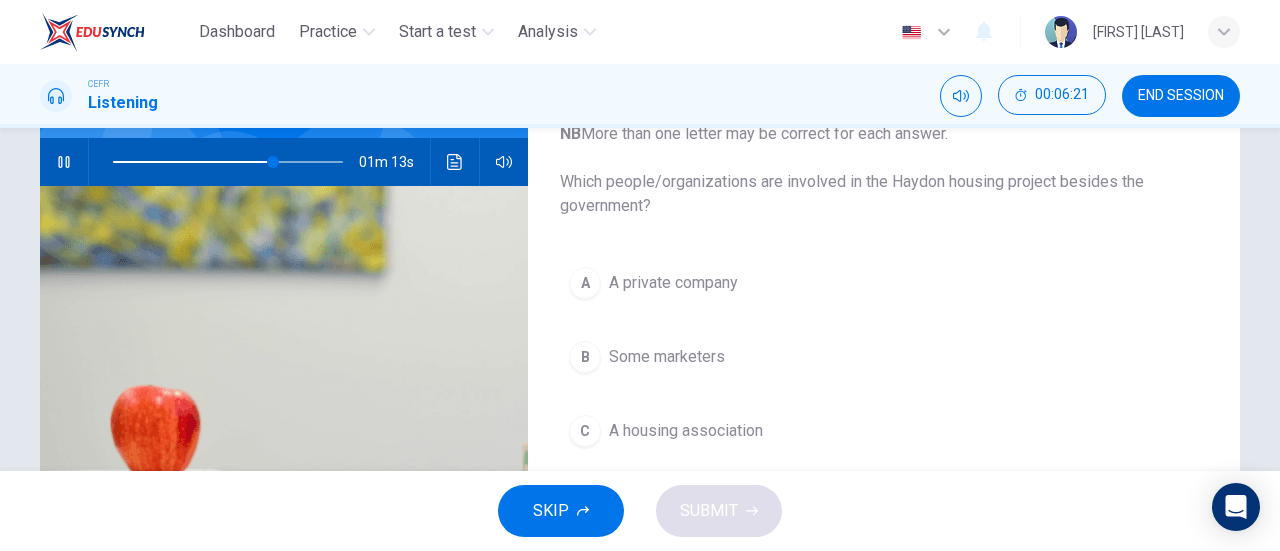 scroll, scrollTop: 191, scrollLeft: 0, axis: vertical 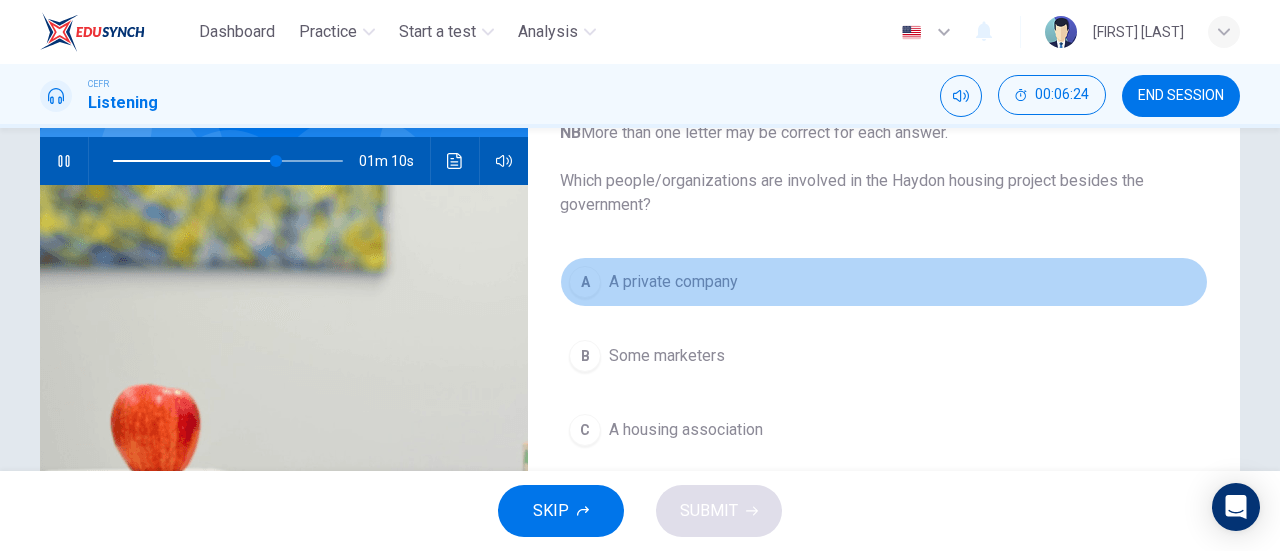 click on "A private company" at bounding box center [673, 282] 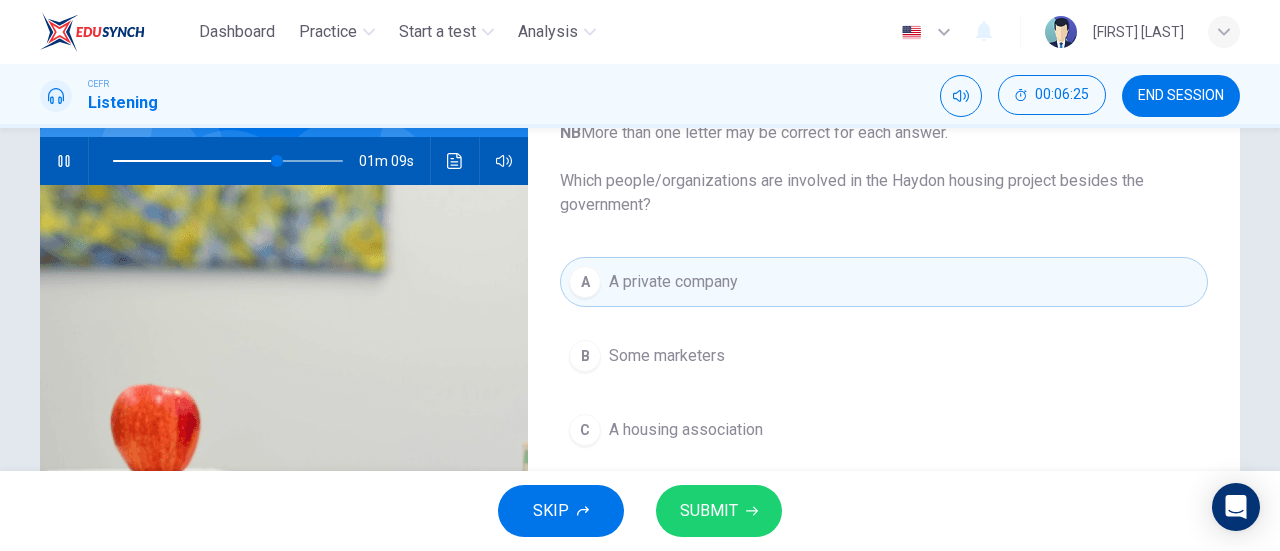 click on "SUBMIT" at bounding box center [719, 511] 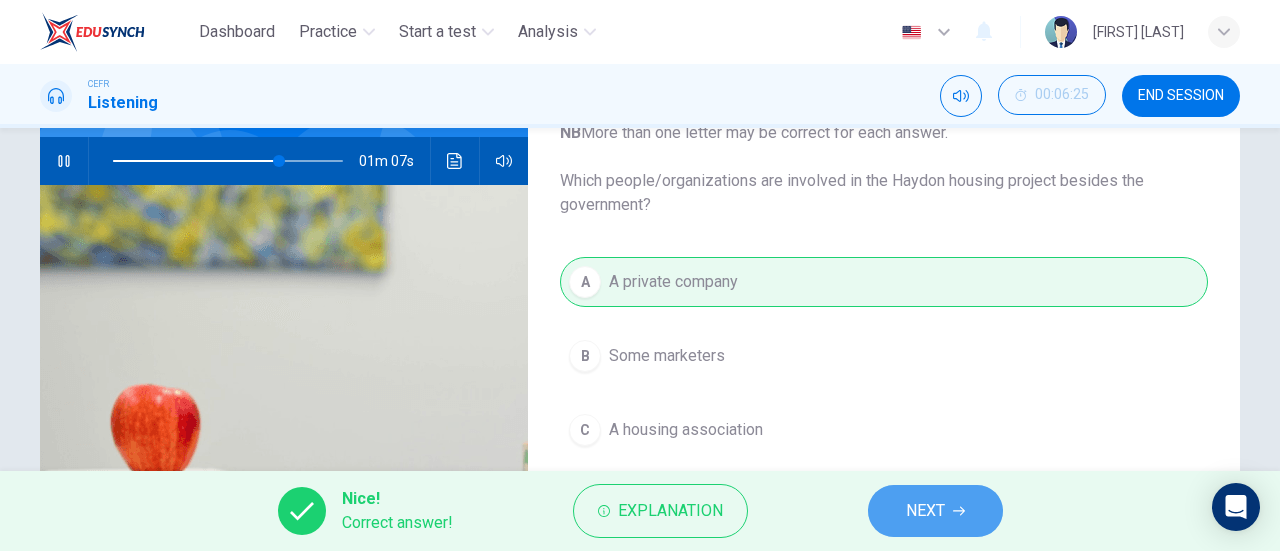 click on "NEXT" at bounding box center [935, 511] 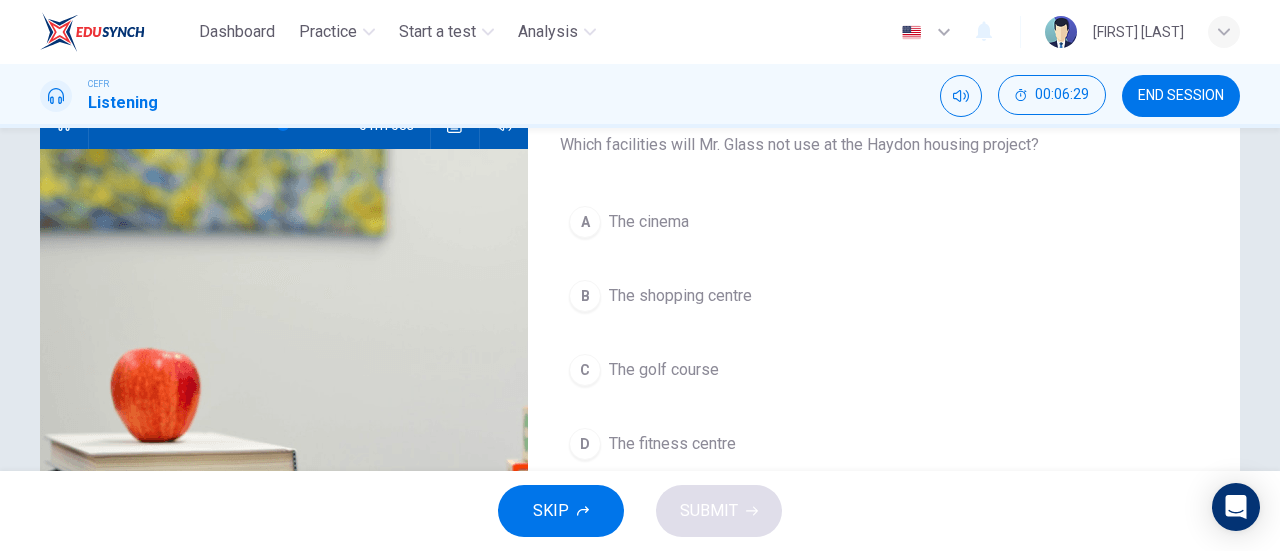 scroll, scrollTop: 226, scrollLeft: 0, axis: vertical 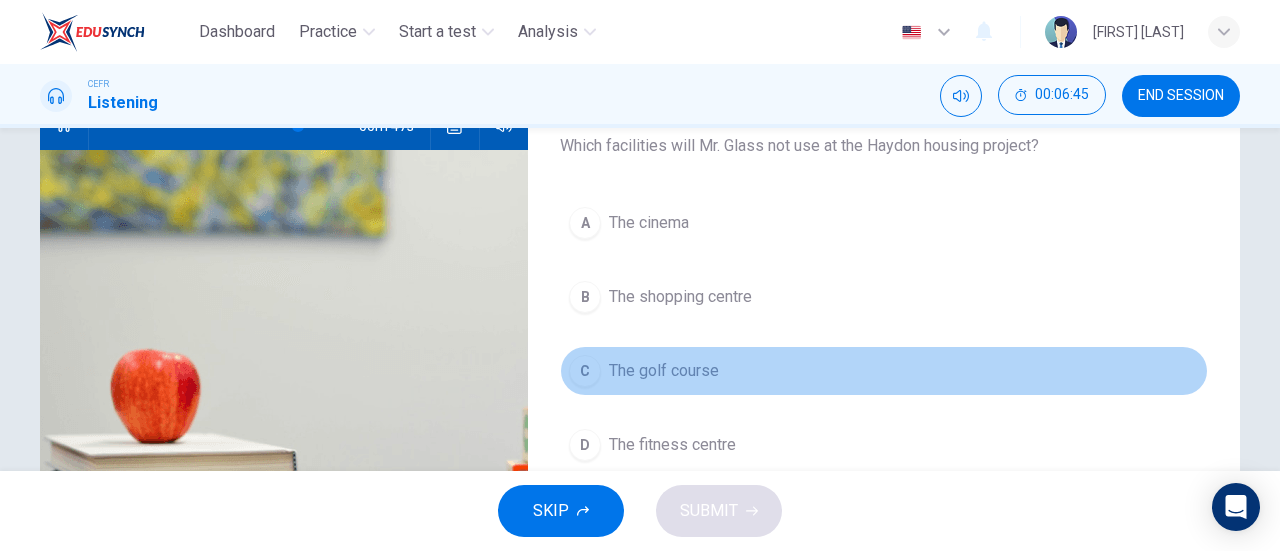 click on "The golf course" at bounding box center [649, 223] 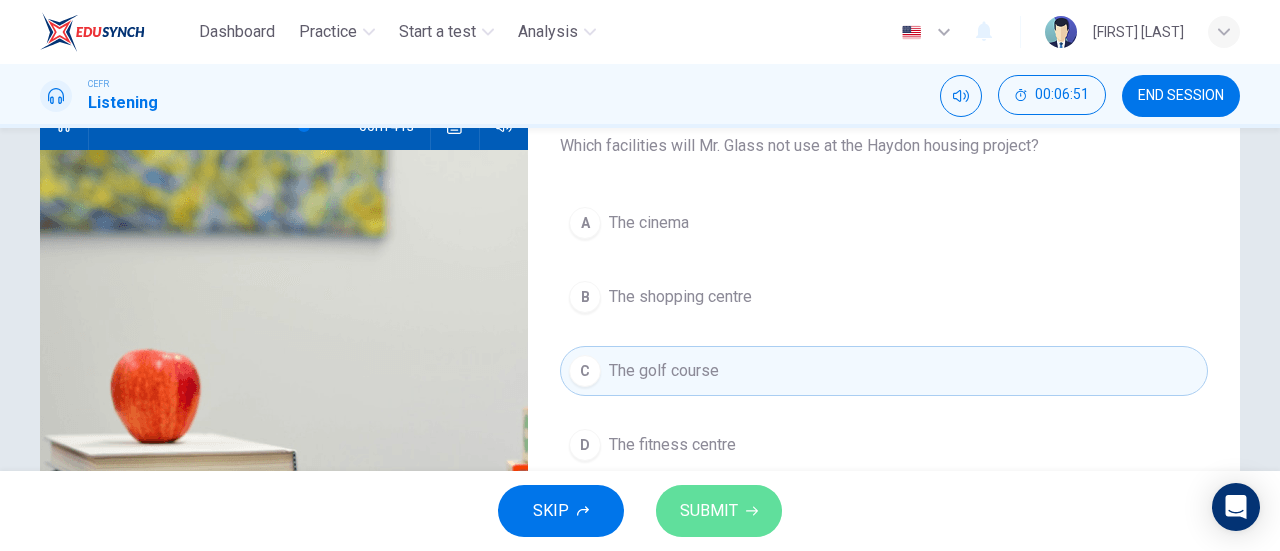 click at bounding box center [752, 511] 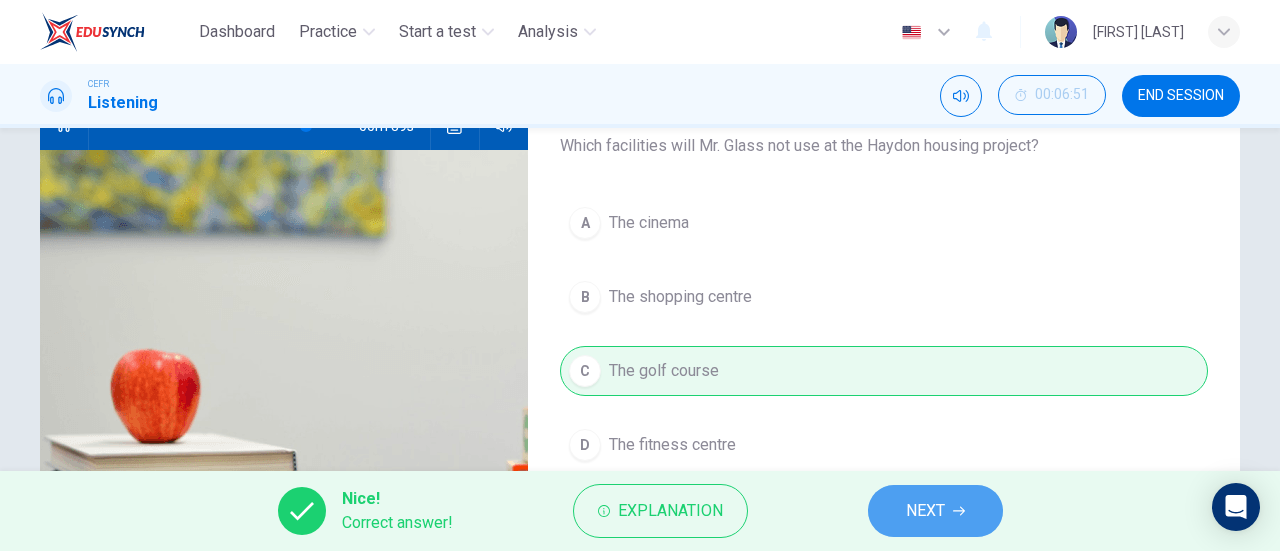 click on "NEXT" at bounding box center [935, 511] 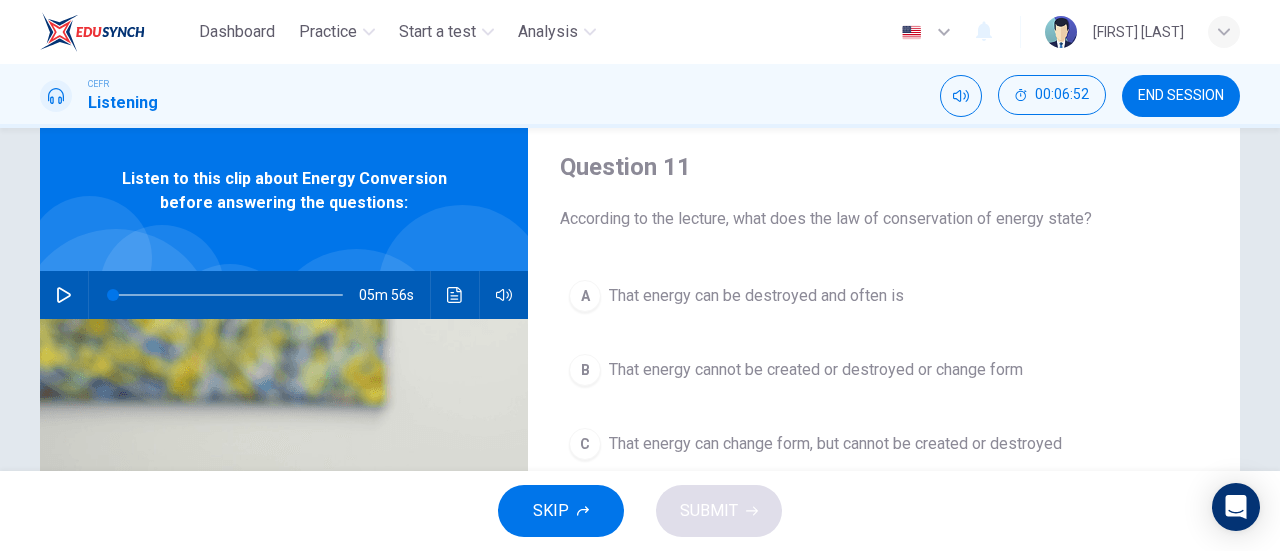 scroll, scrollTop: 62, scrollLeft: 0, axis: vertical 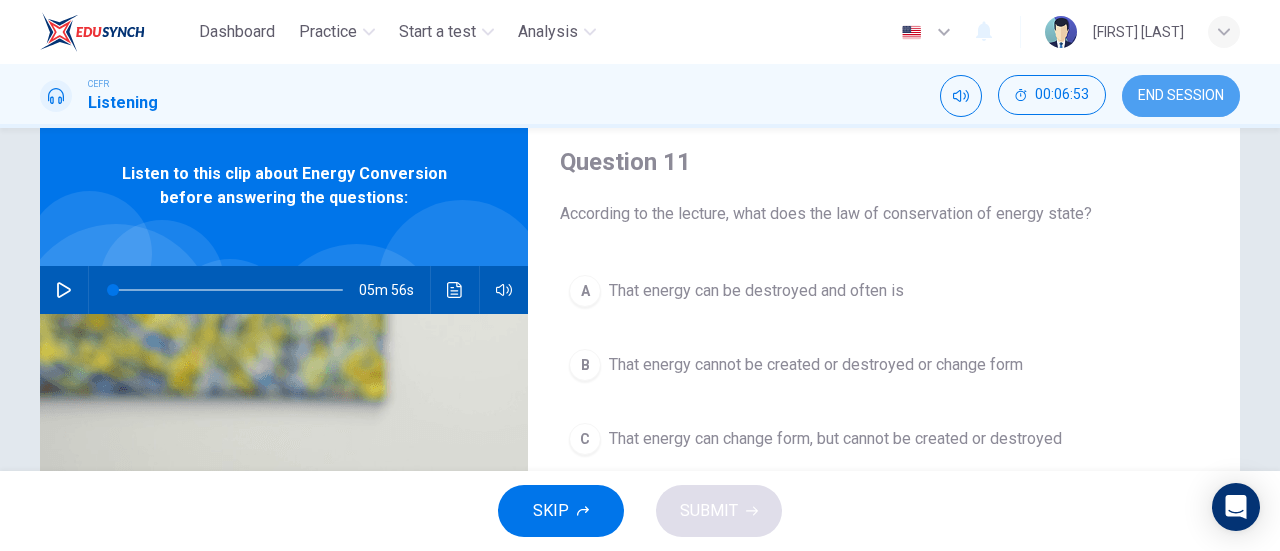 click on "END SESSION" at bounding box center [1181, 96] 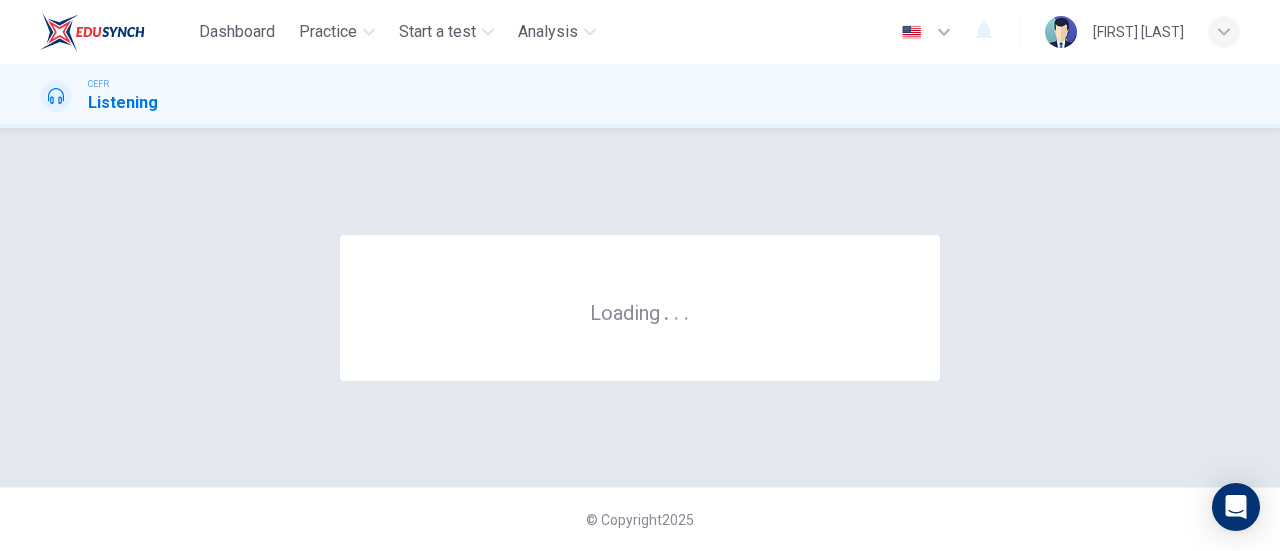 scroll, scrollTop: 0, scrollLeft: 0, axis: both 